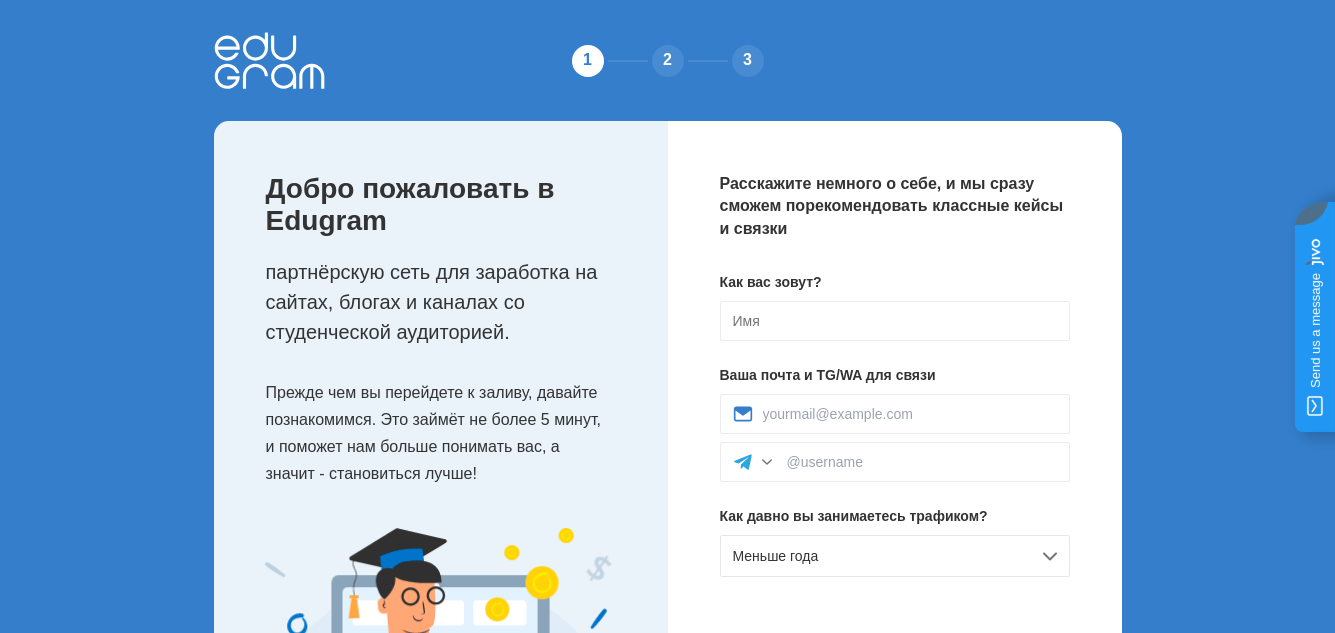 scroll, scrollTop: 0, scrollLeft: 0, axis: both 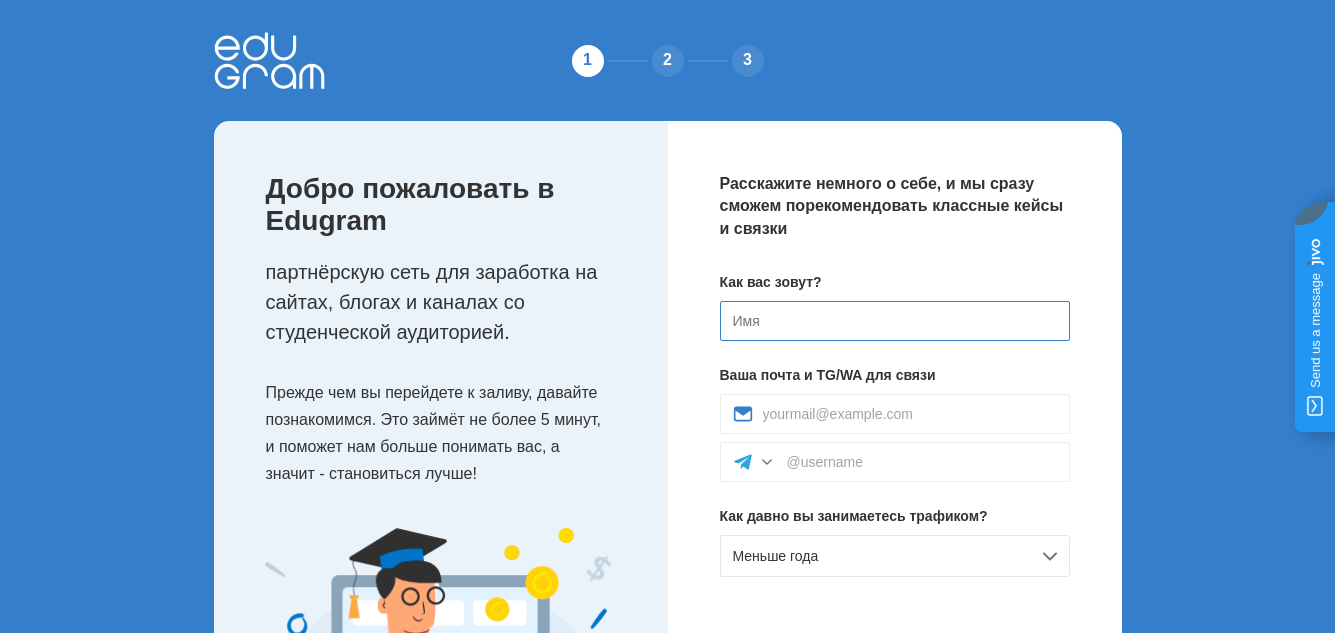 click at bounding box center [895, 321] 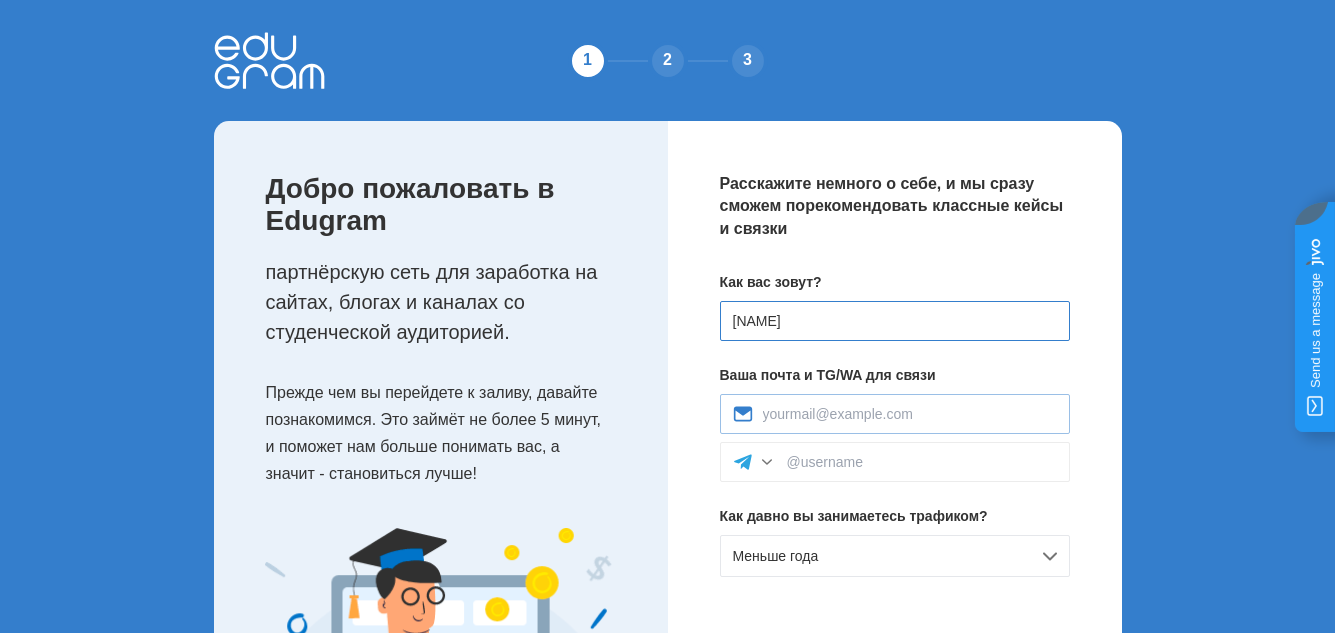 type on "[NAME]" 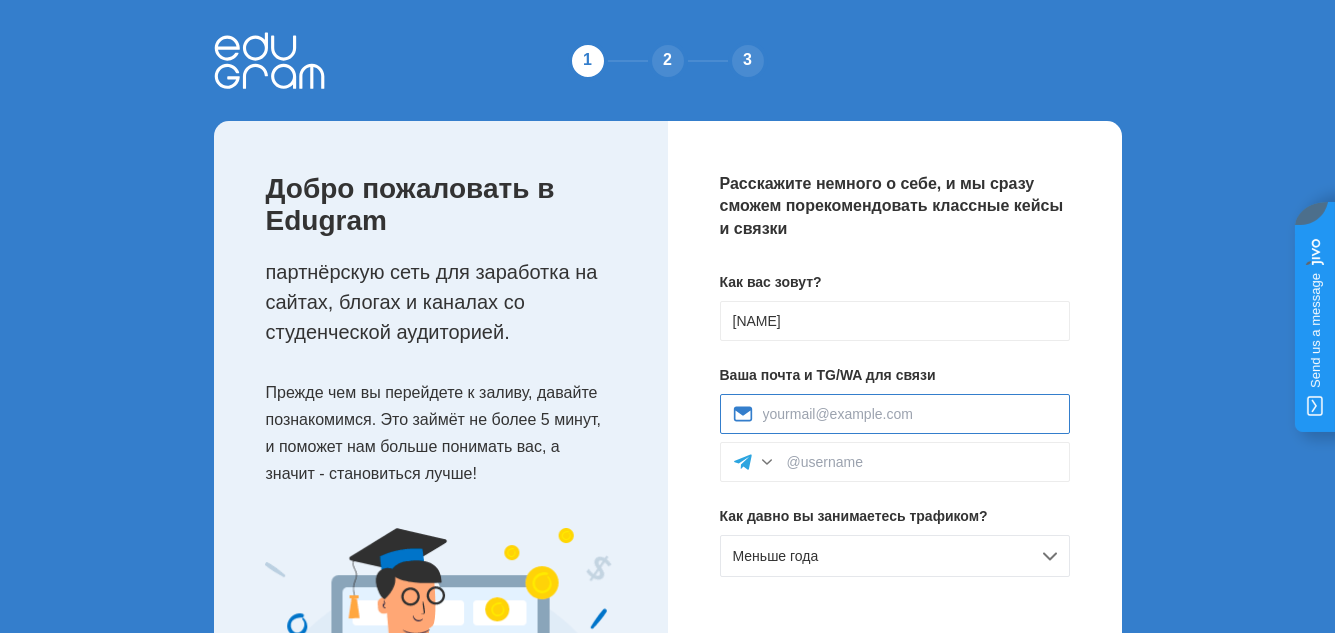 click at bounding box center (910, 414) 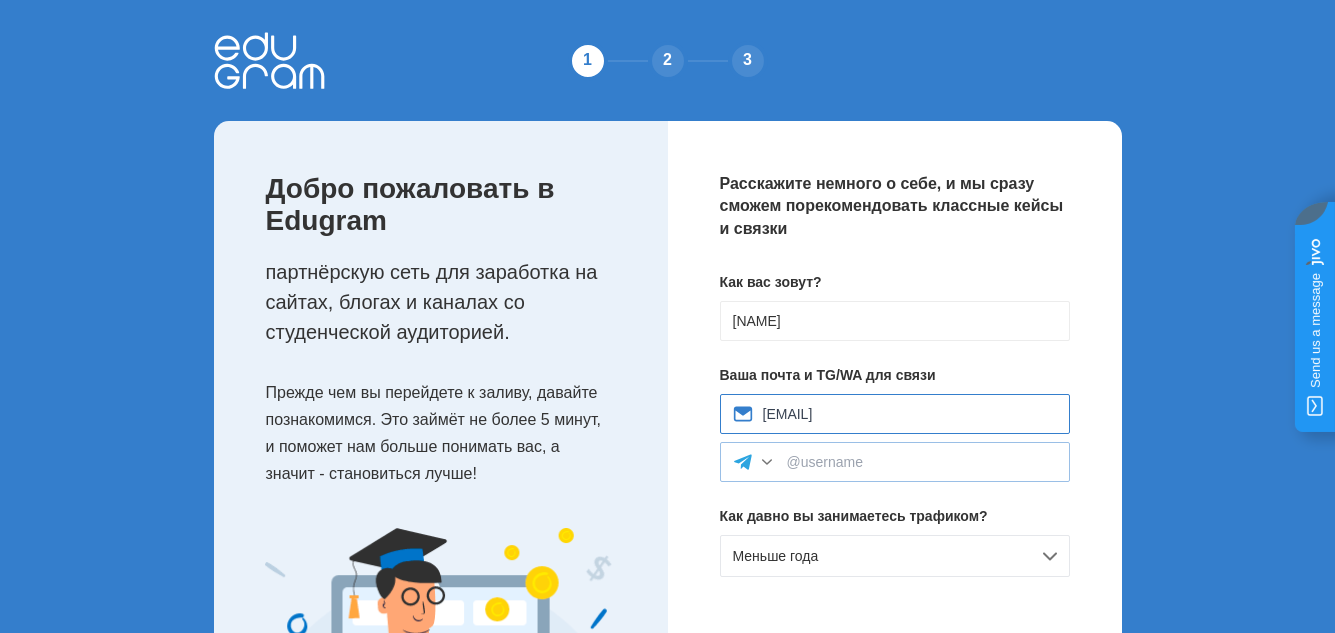 type on "[EMAIL]" 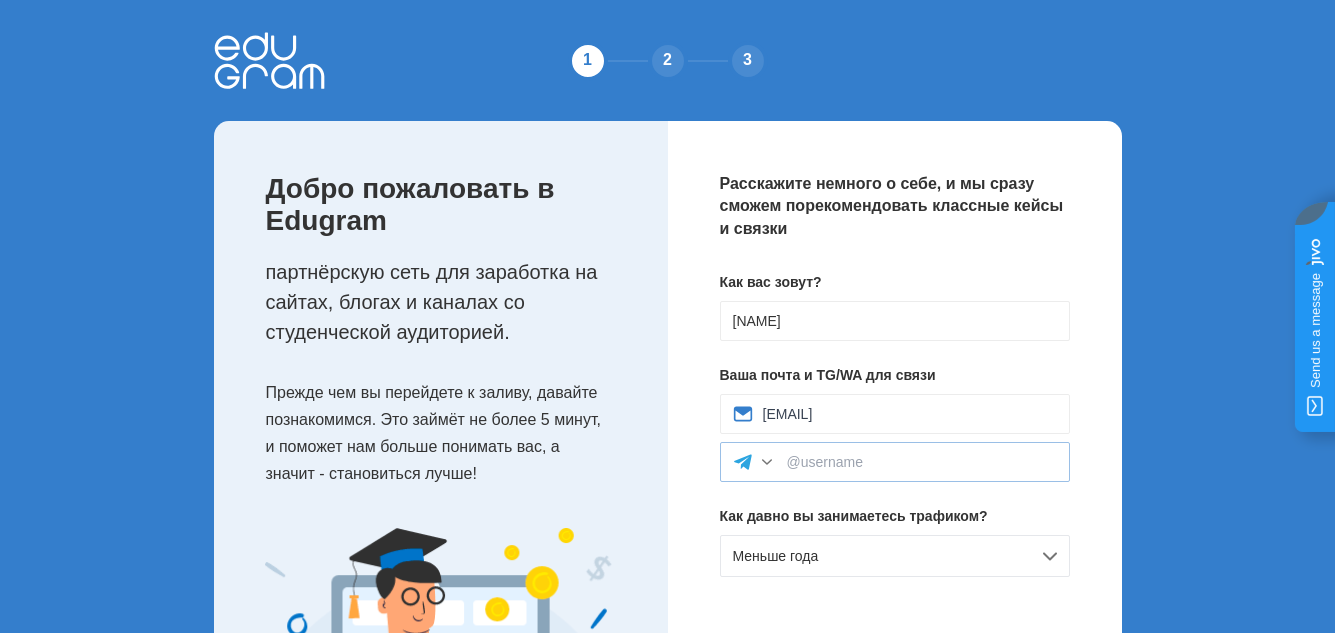 click at bounding box center [895, 462] 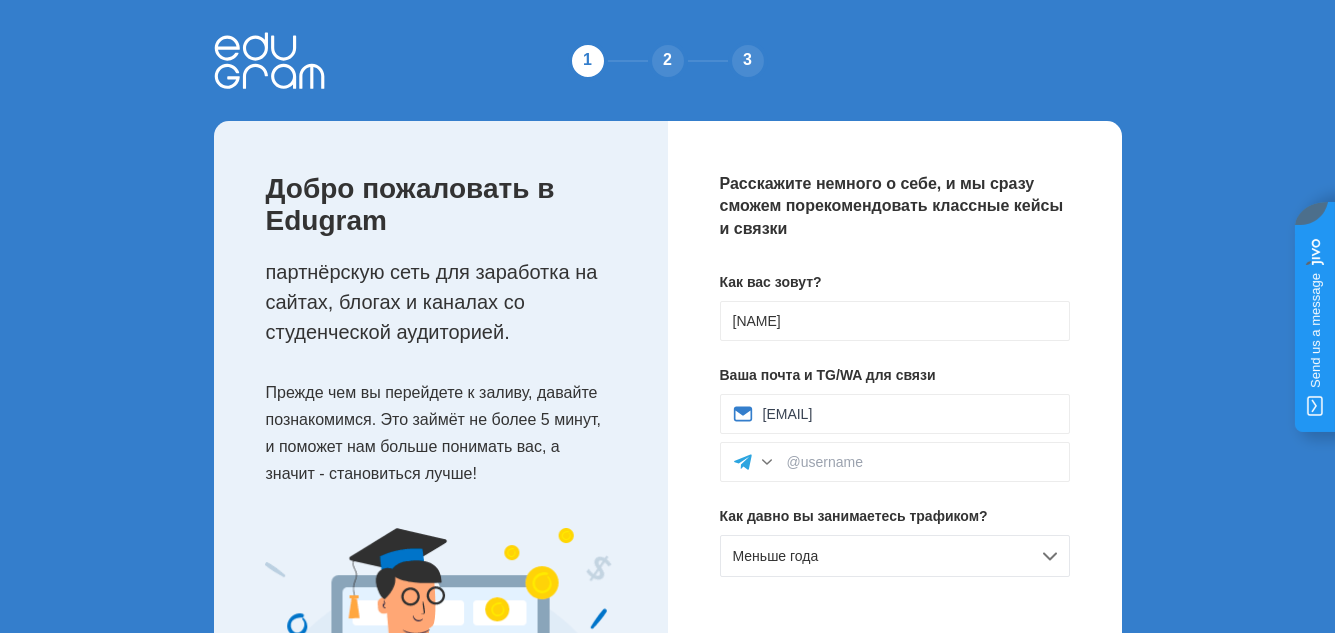 click on "Как вас зовут? [NAME] Ваша почта и TG/WA для связи [EMAIL] Как давно вы занимаетесь трафиком? Меньше года" at bounding box center [895, 432] 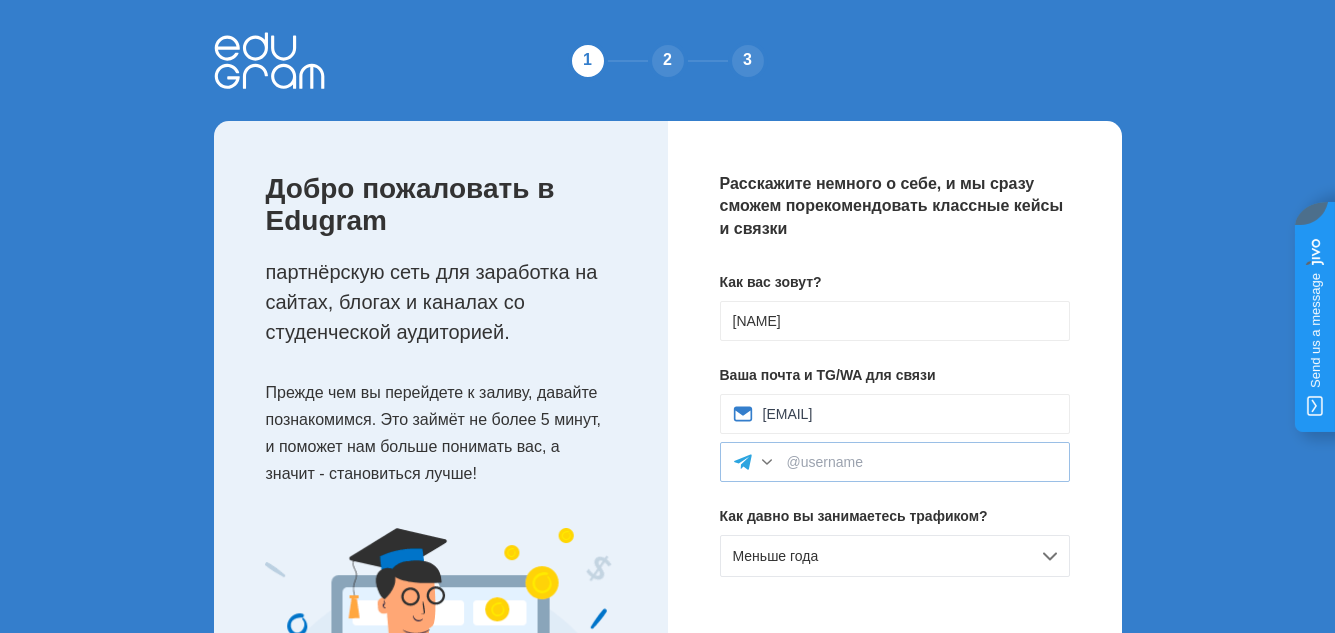 click at bounding box center (895, 462) 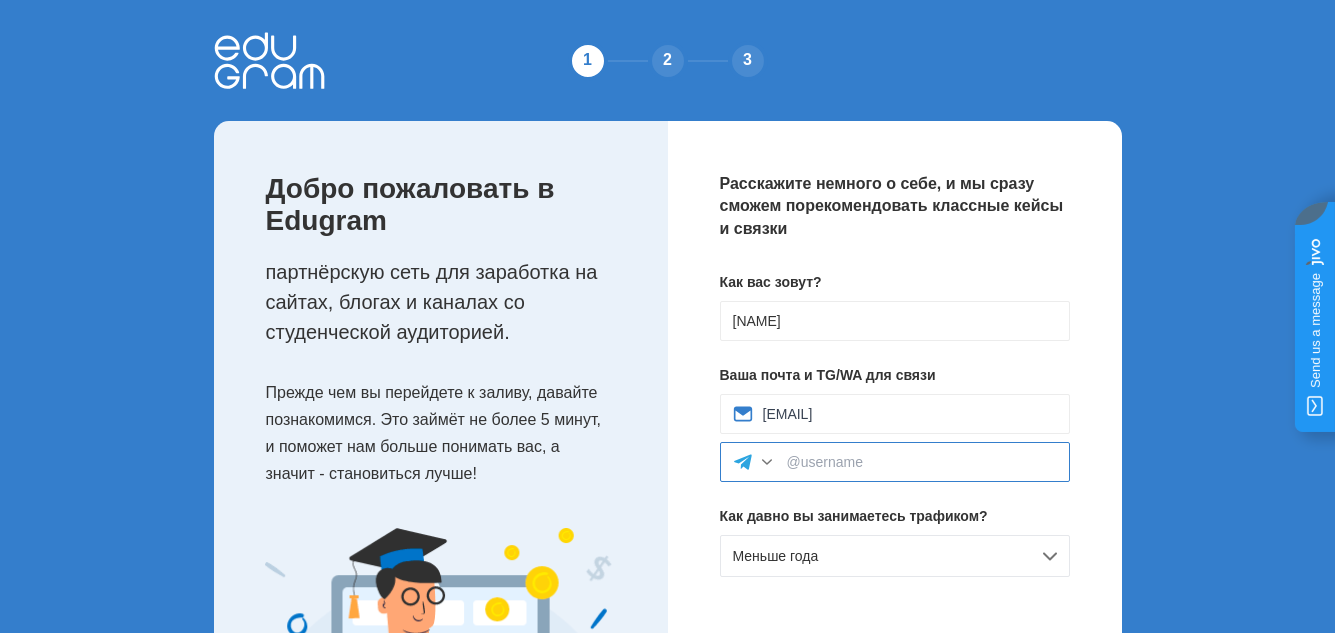 click at bounding box center (922, 462) 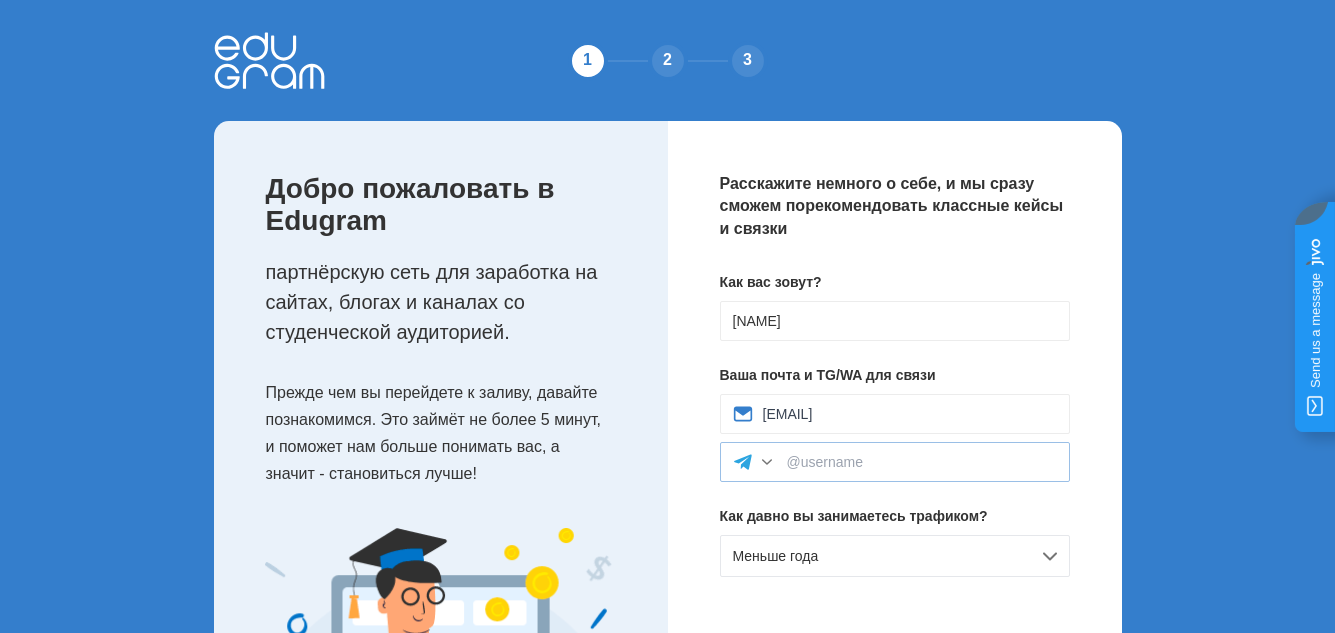 click at bounding box center (767, 462) 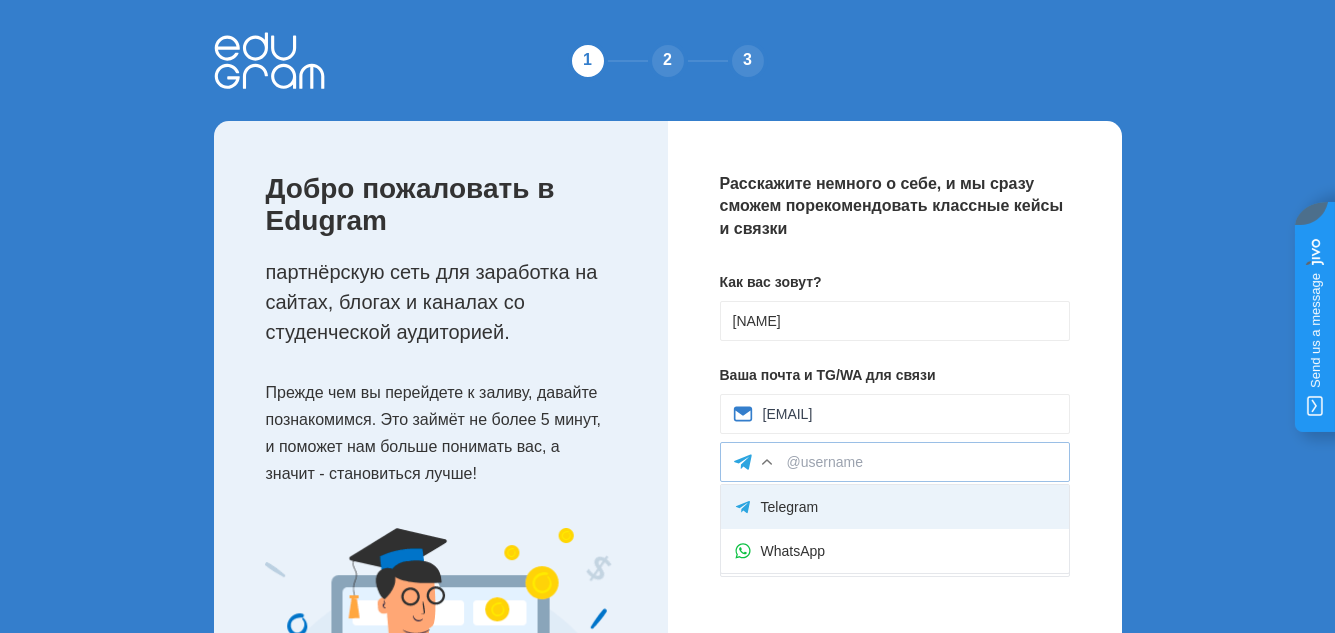 click on "Telegram" at bounding box center [895, 507] 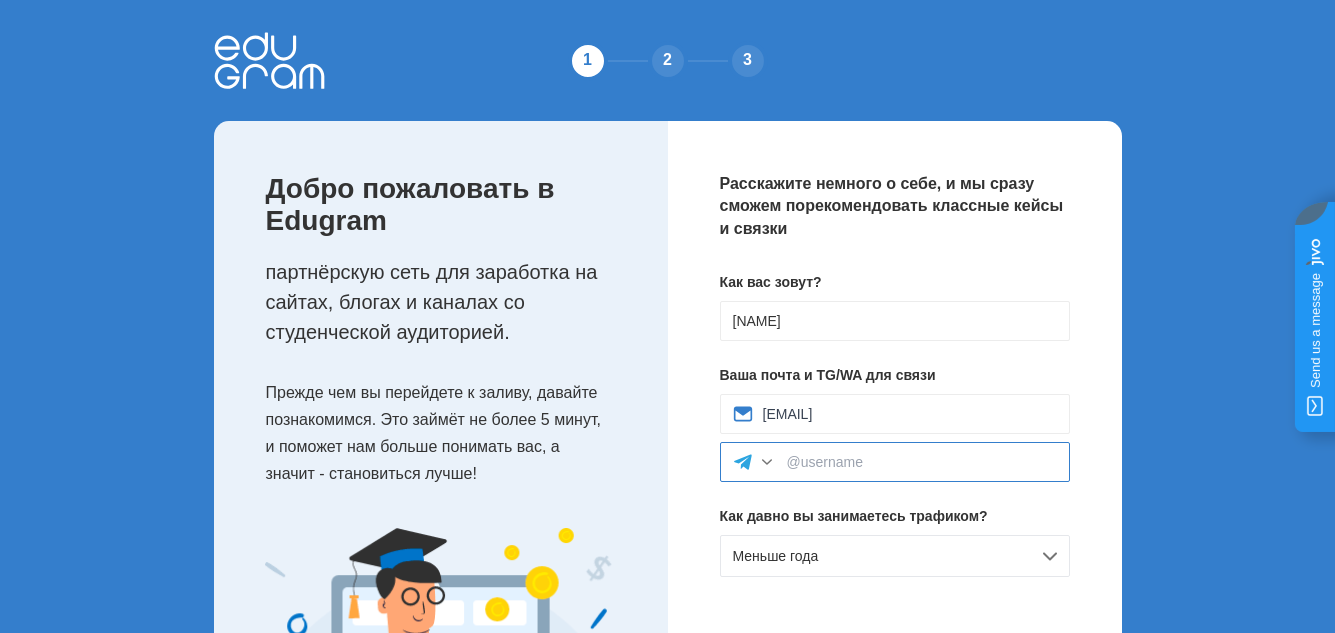 click at bounding box center [922, 462] 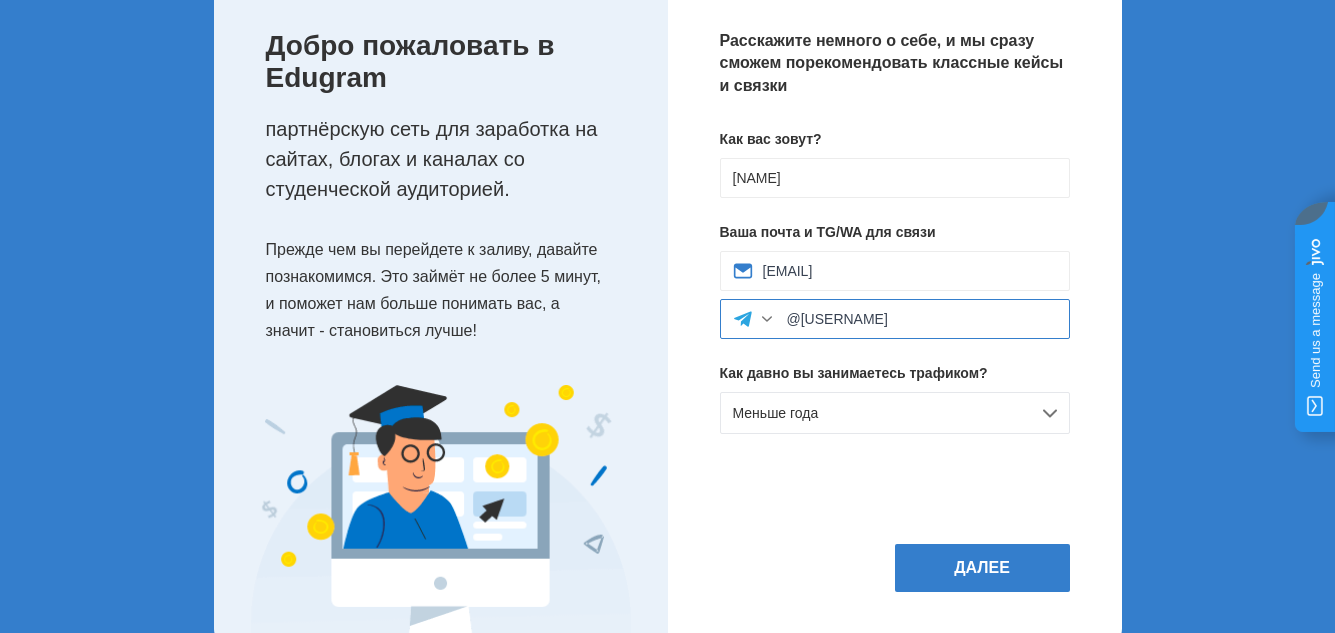 scroll, scrollTop: 186, scrollLeft: 0, axis: vertical 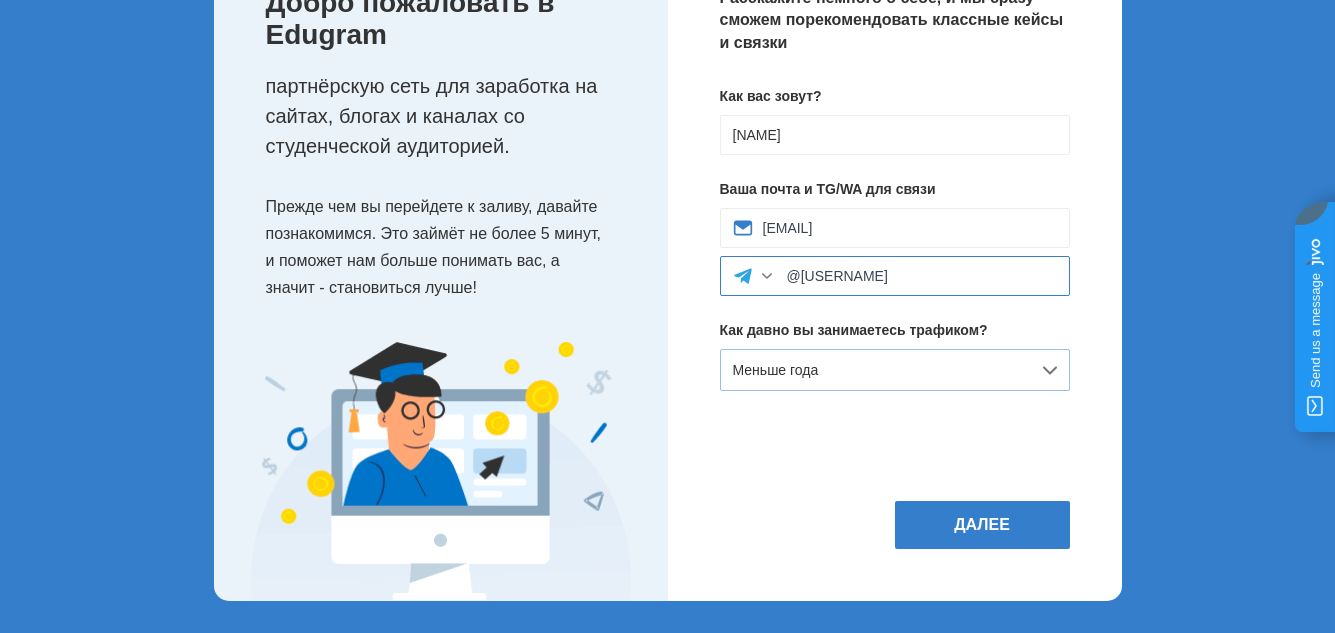 type on "@[USERNAME]" 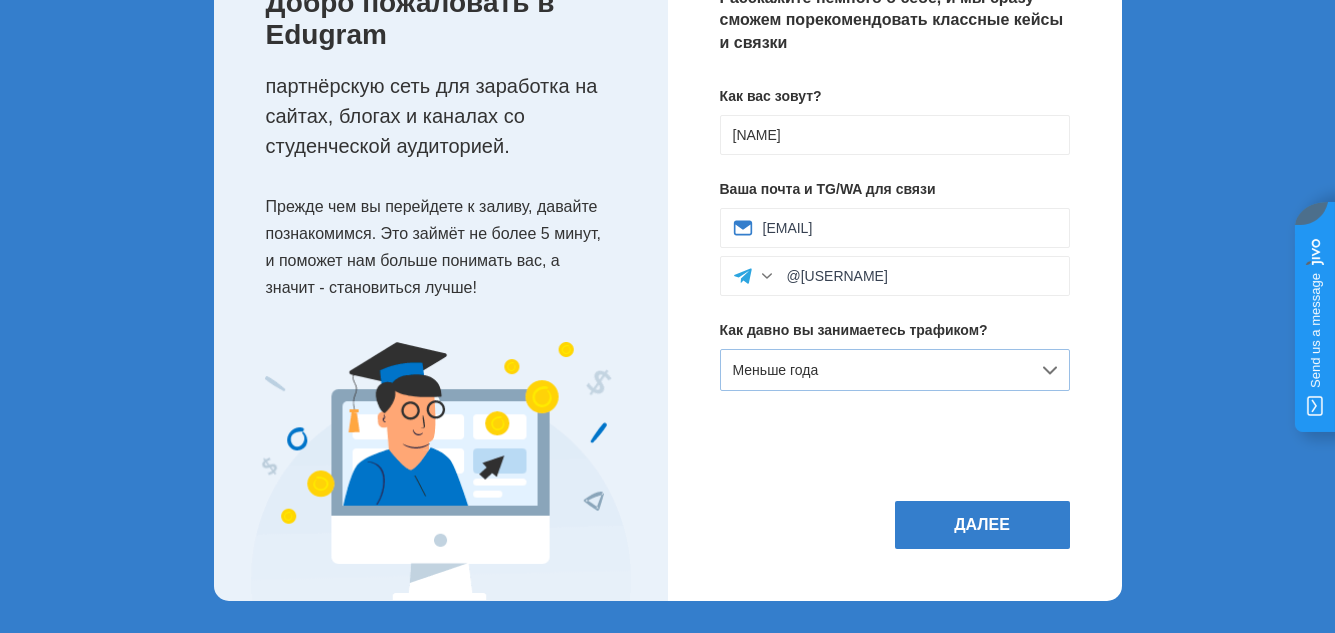 click on "Меньше года" at bounding box center (895, 370) 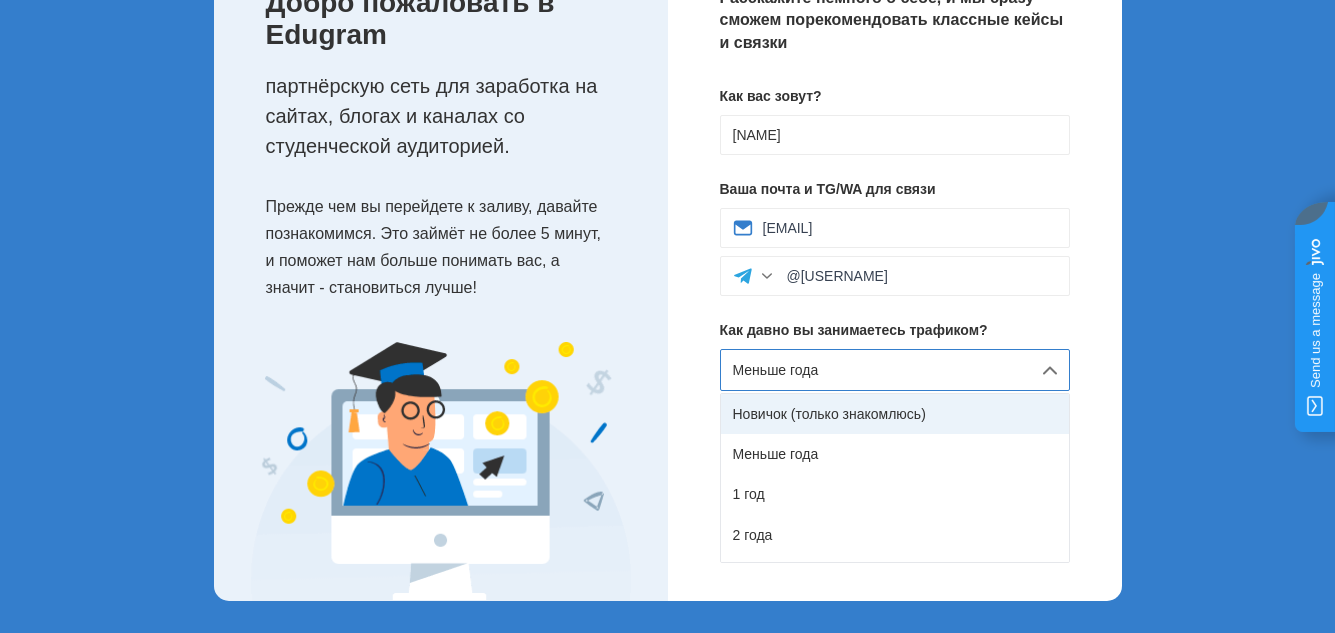 click on "Новичок (только знакомлюсь)" at bounding box center (895, 414) 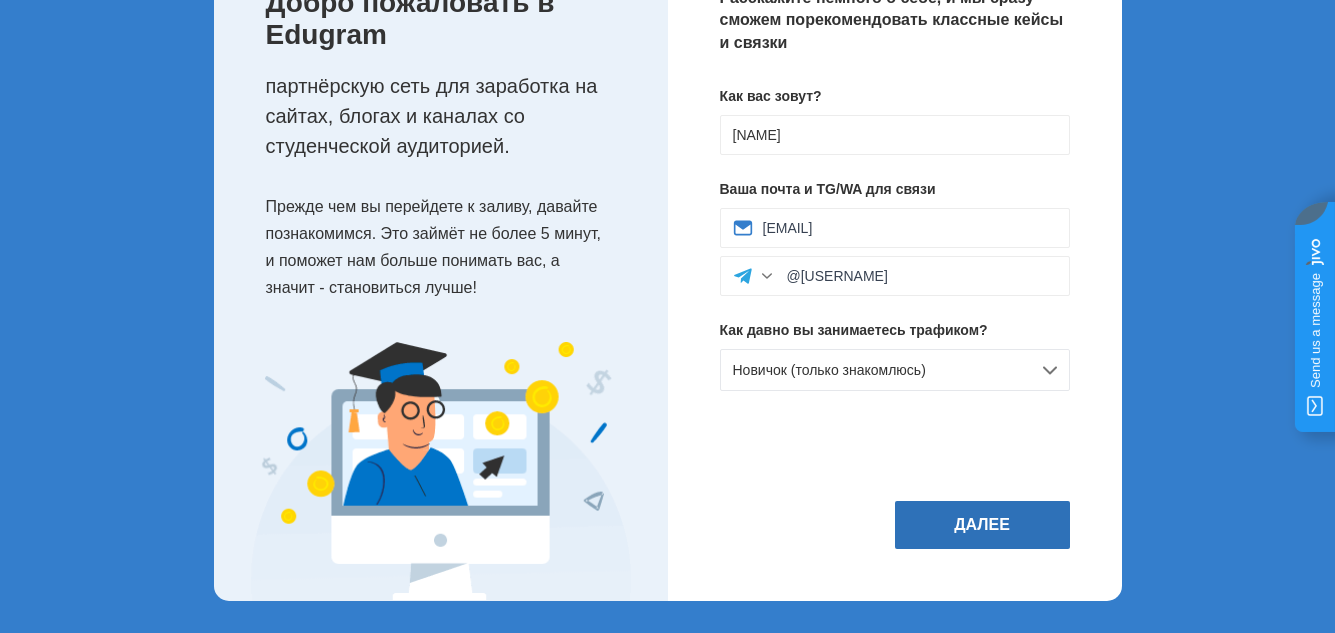 click on "Далее" at bounding box center [982, 525] 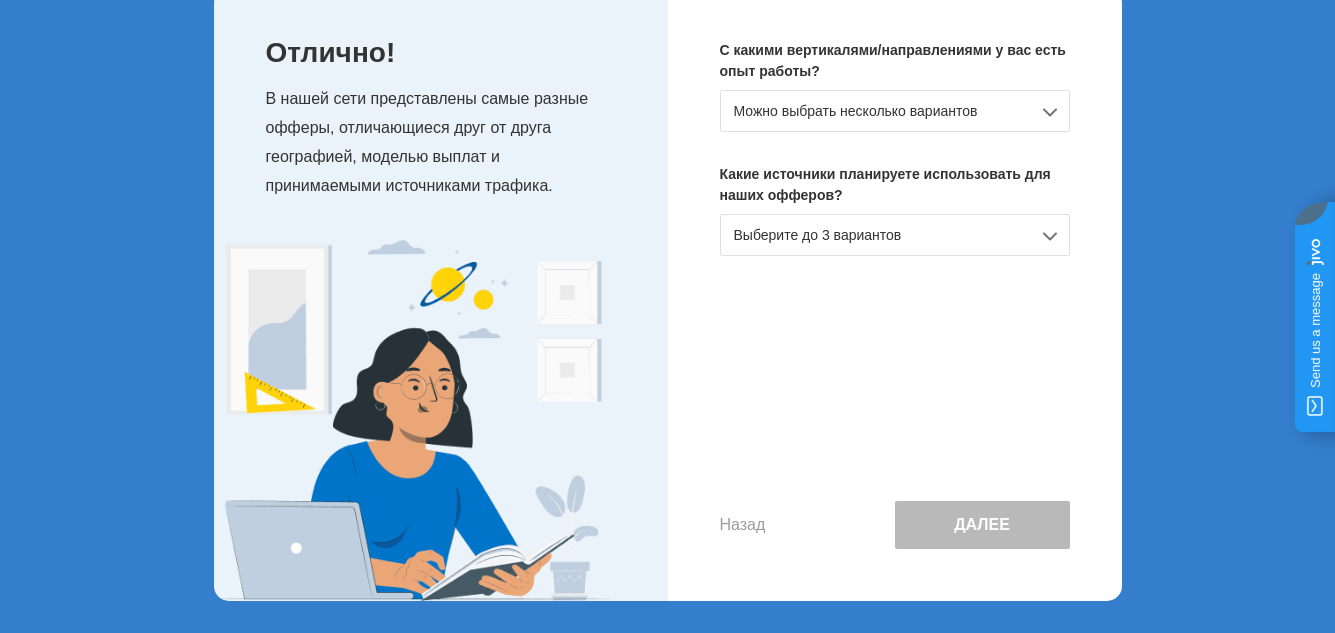scroll, scrollTop: 0, scrollLeft: 0, axis: both 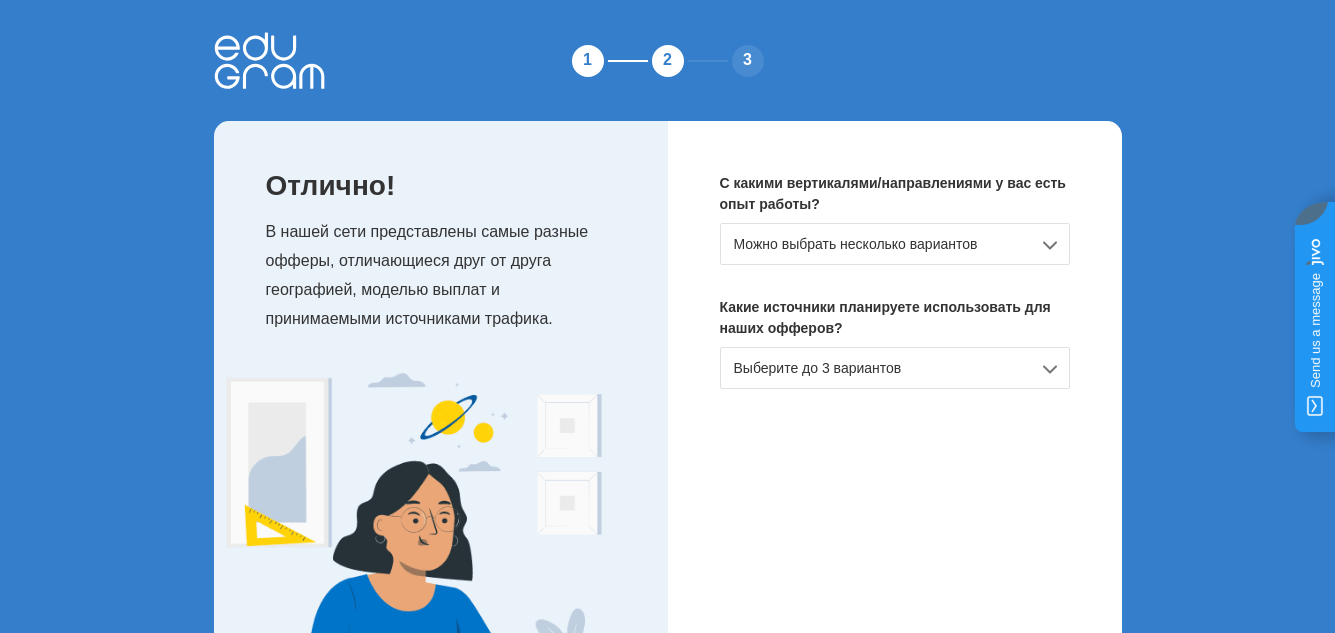 click on "Можно выбрать несколько вариантов" at bounding box center (895, 244) 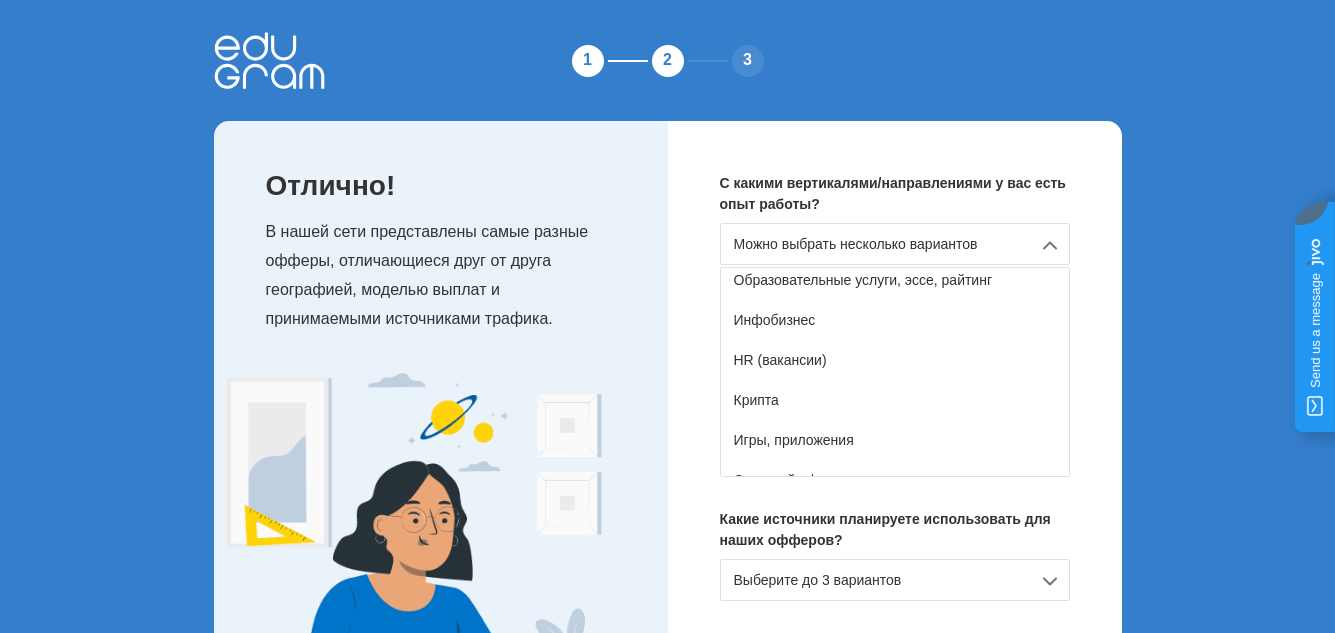scroll, scrollTop: 353, scrollLeft: 0, axis: vertical 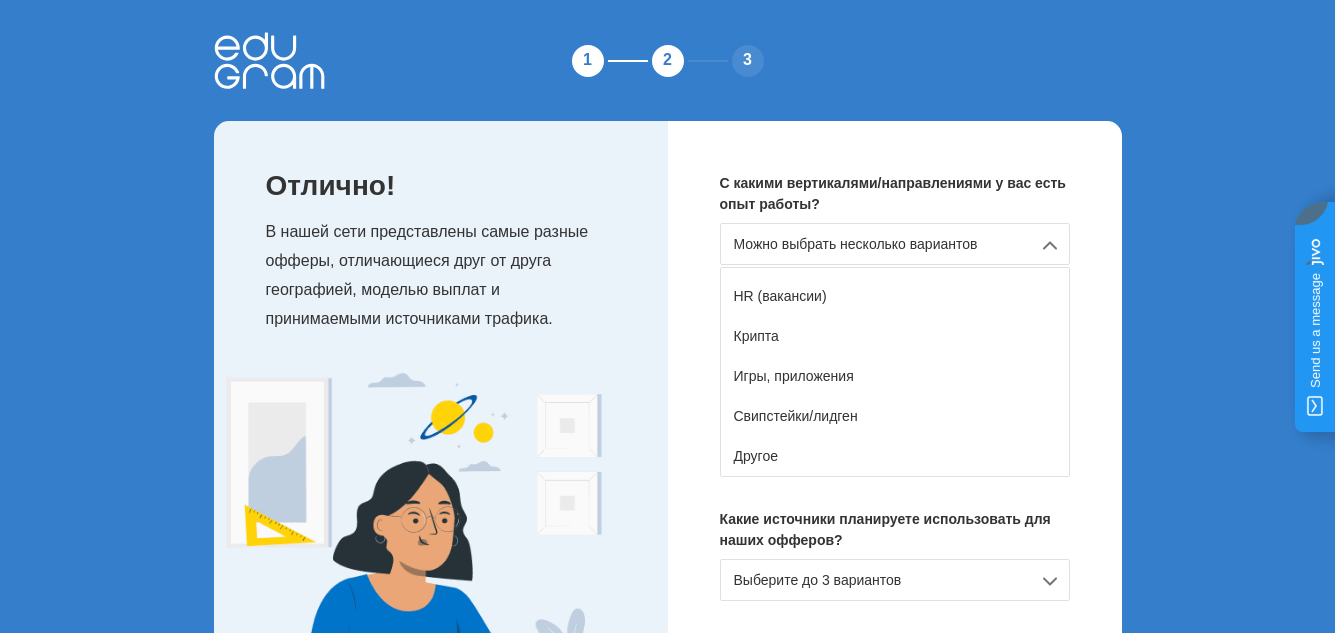click on "Крипта" at bounding box center [895, 336] 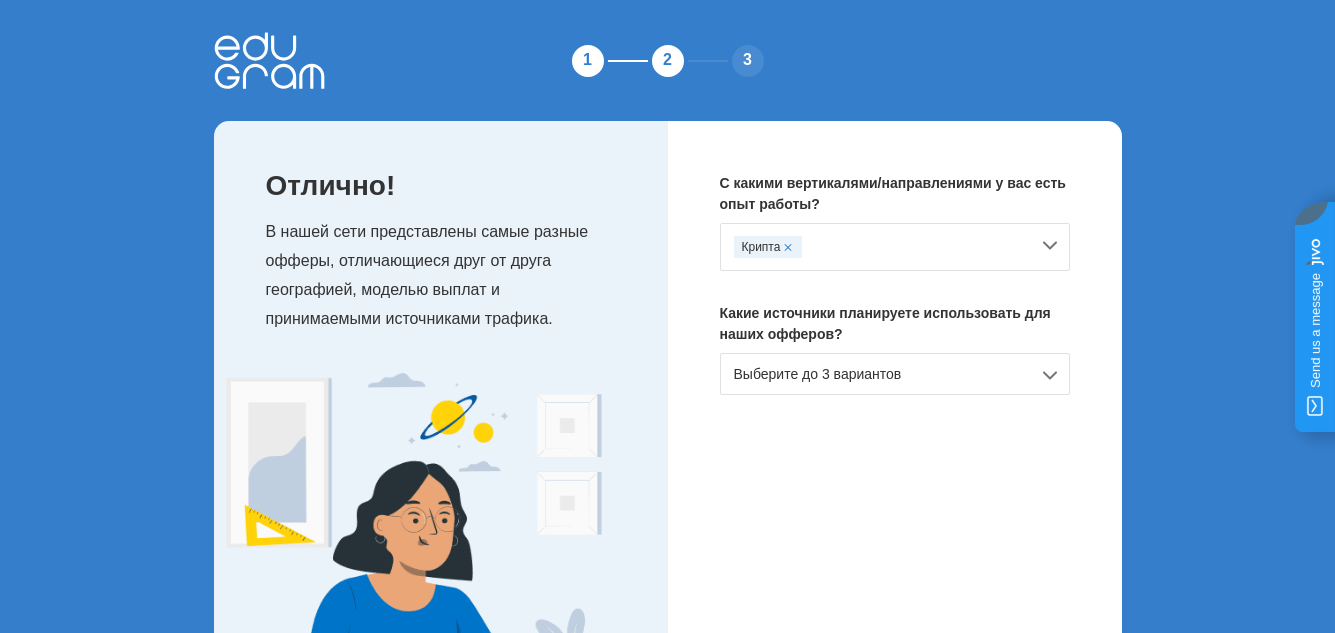 click on "Крипта" at bounding box center [881, 247] 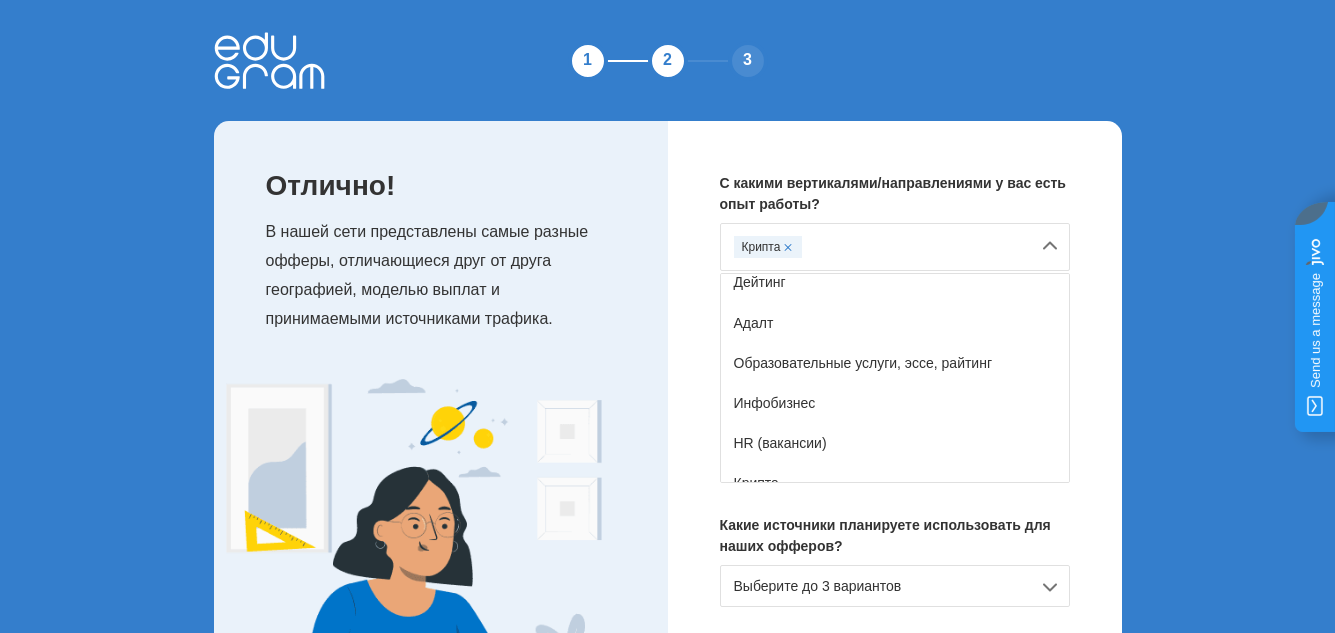 scroll, scrollTop: 353, scrollLeft: 0, axis: vertical 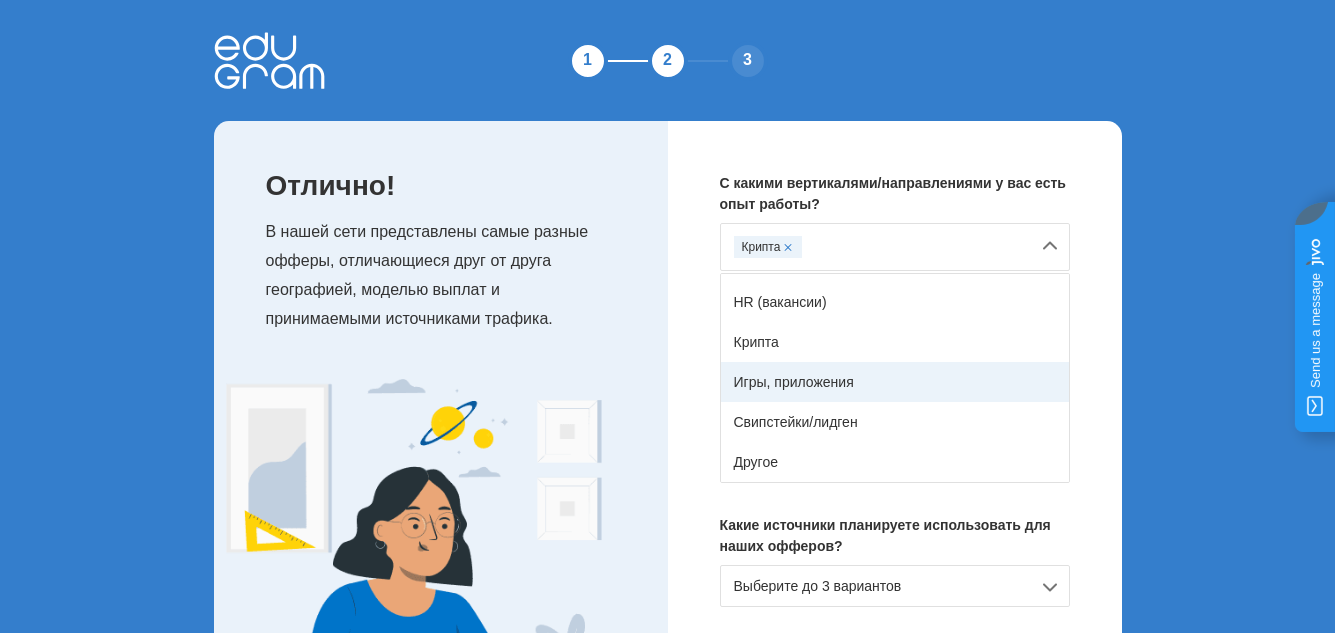 click on "Игры, приложения" at bounding box center (895, 382) 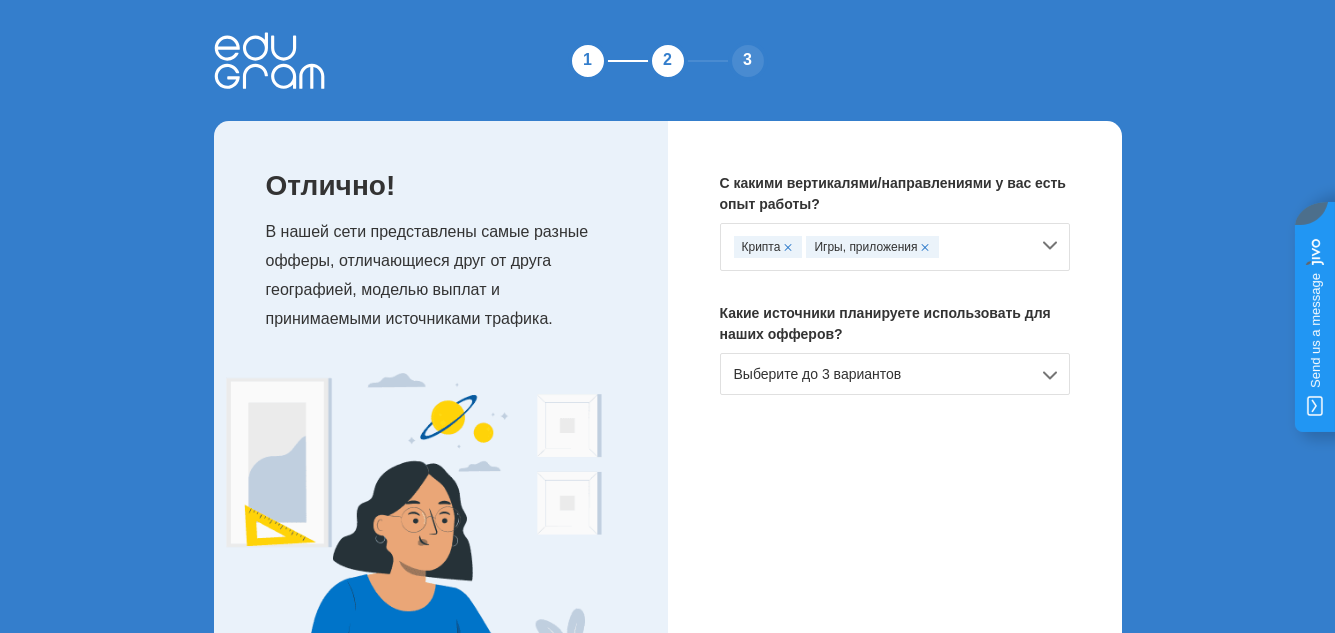 click on "Крипта Игры, приложения" at bounding box center [881, 247] 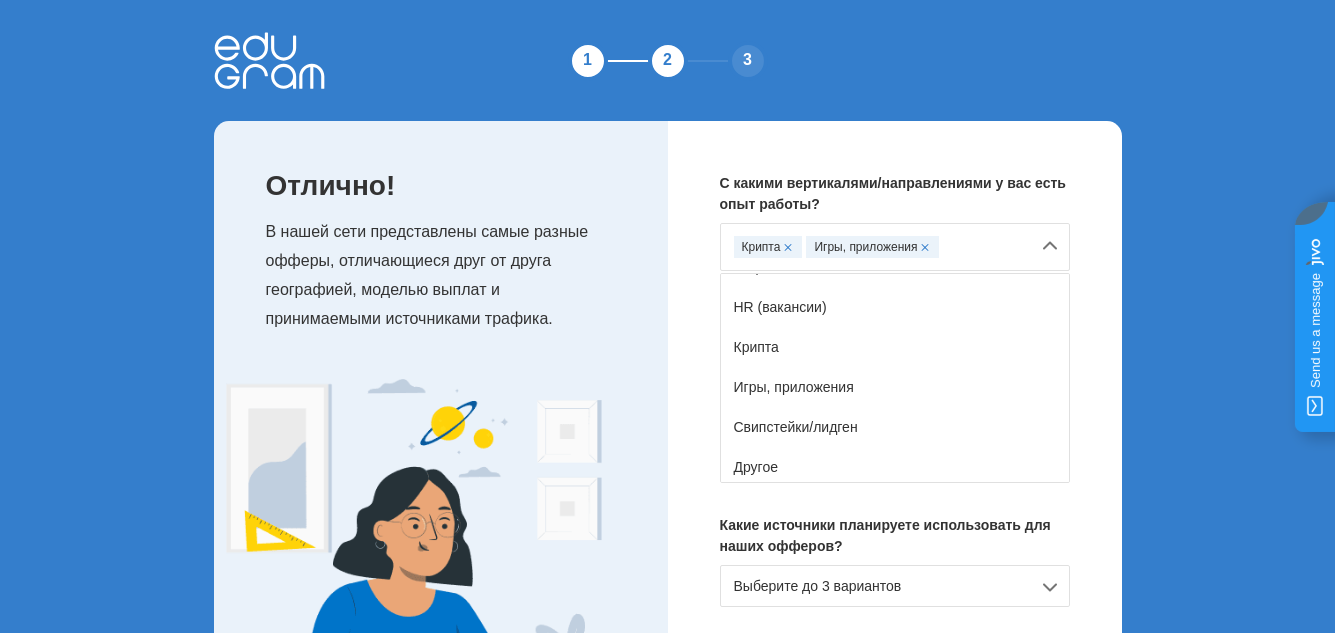 scroll, scrollTop: 353, scrollLeft: 0, axis: vertical 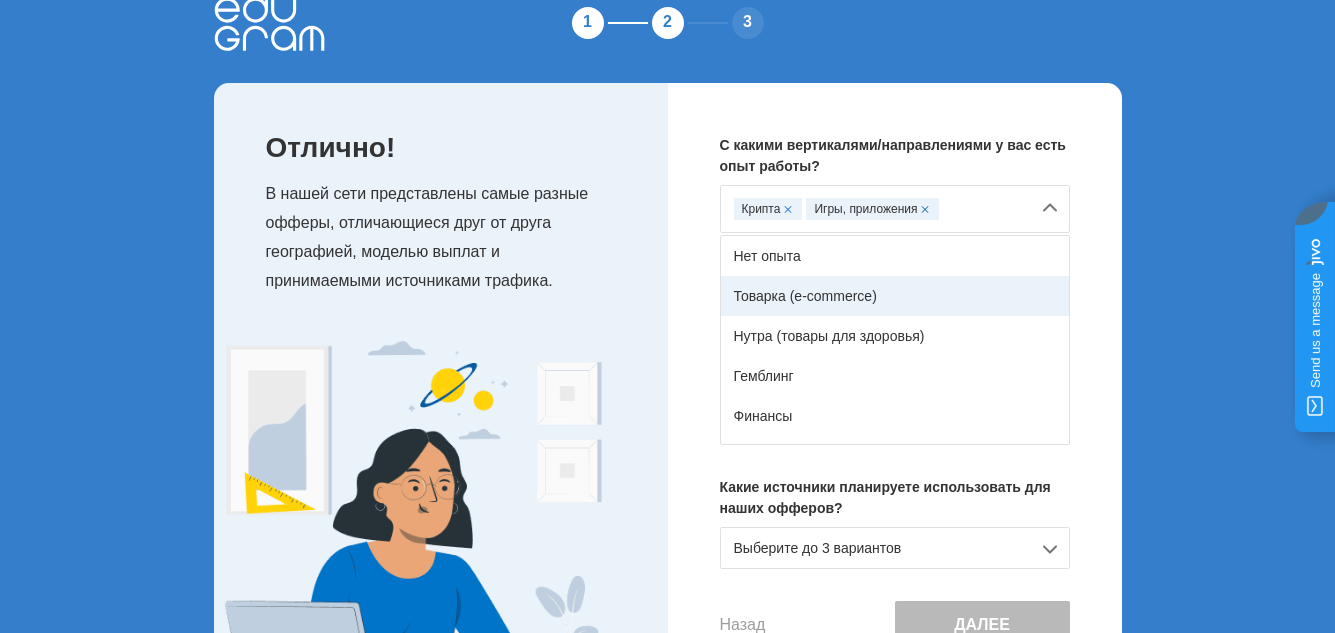 click on "Товарка (e-commerce)" at bounding box center (895, 296) 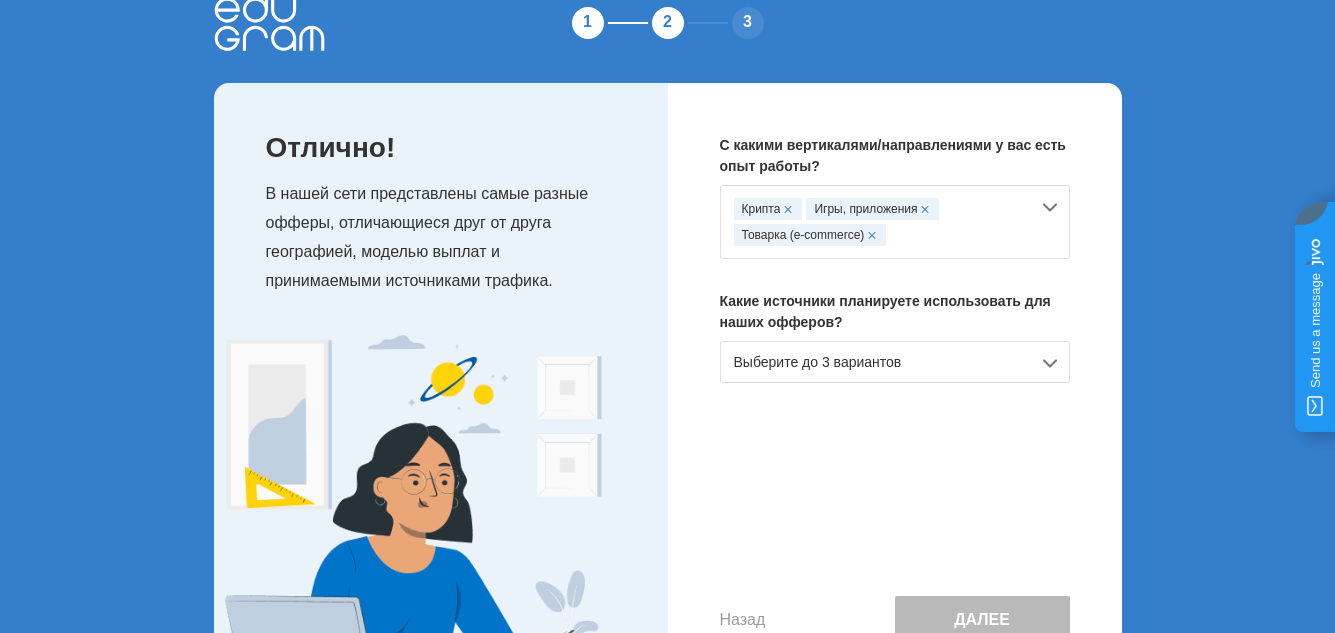 click on "Выберите до 3 вариантов" at bounding box center (895, 362) 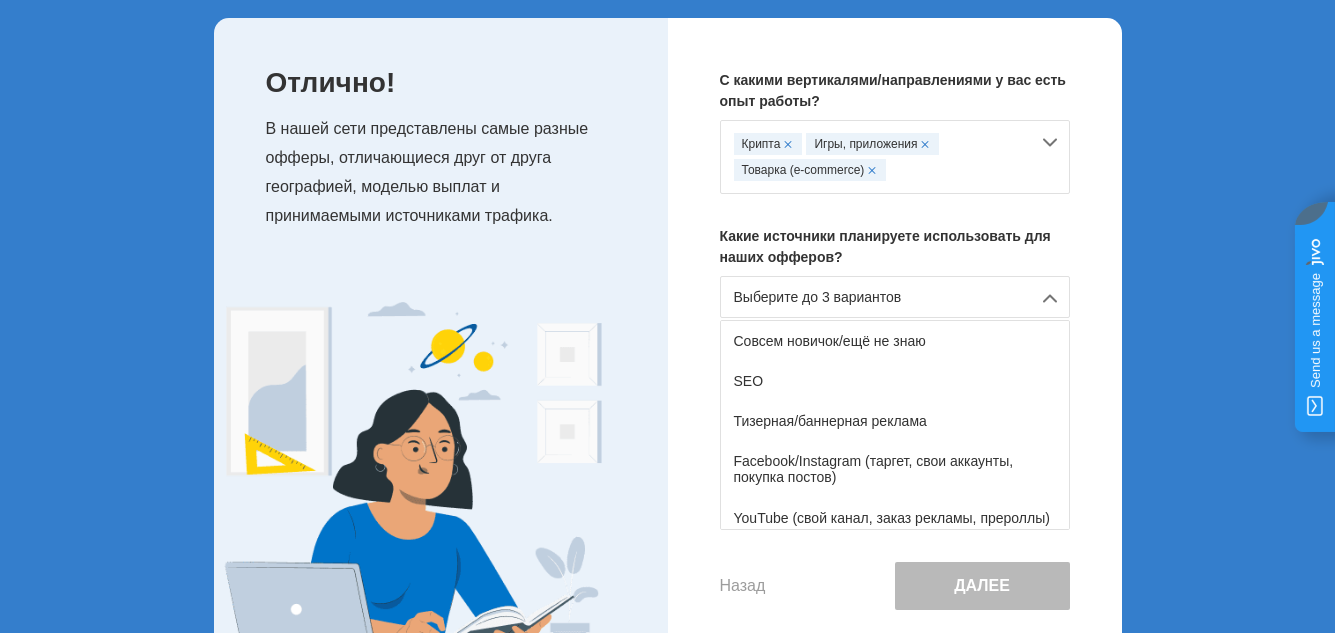 scroll, scrollTop: 138, scrollLeft: 0, axis: vertical 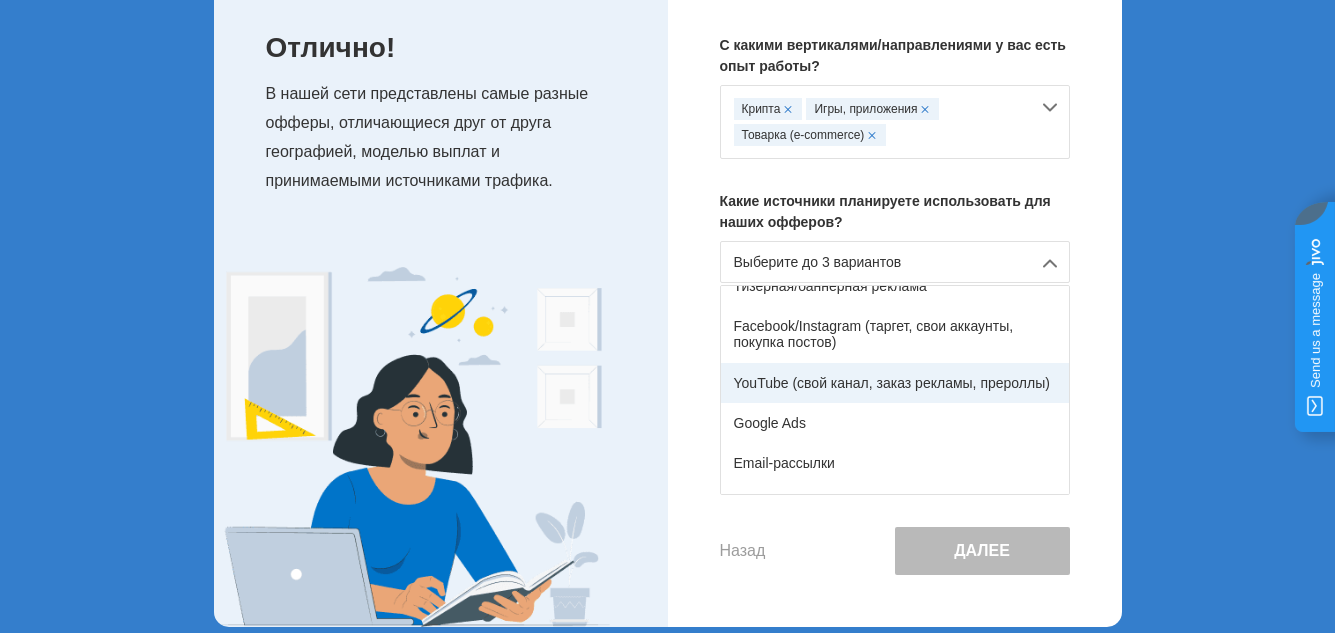 click on "YouTube (свой канал, заказ рекламы, прероллы)" at bounding box center [895, 383] 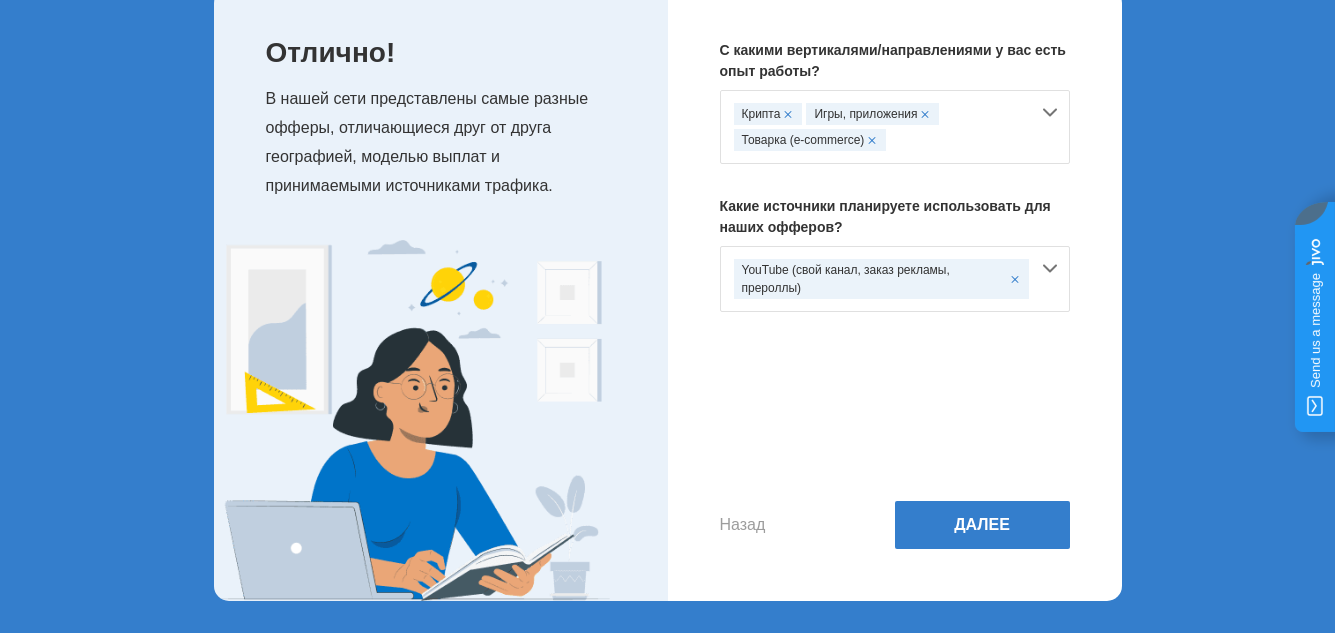 click on "YouTube (свой канал, заказ рекламы, прероллы)" at bounding box center [881, 279] 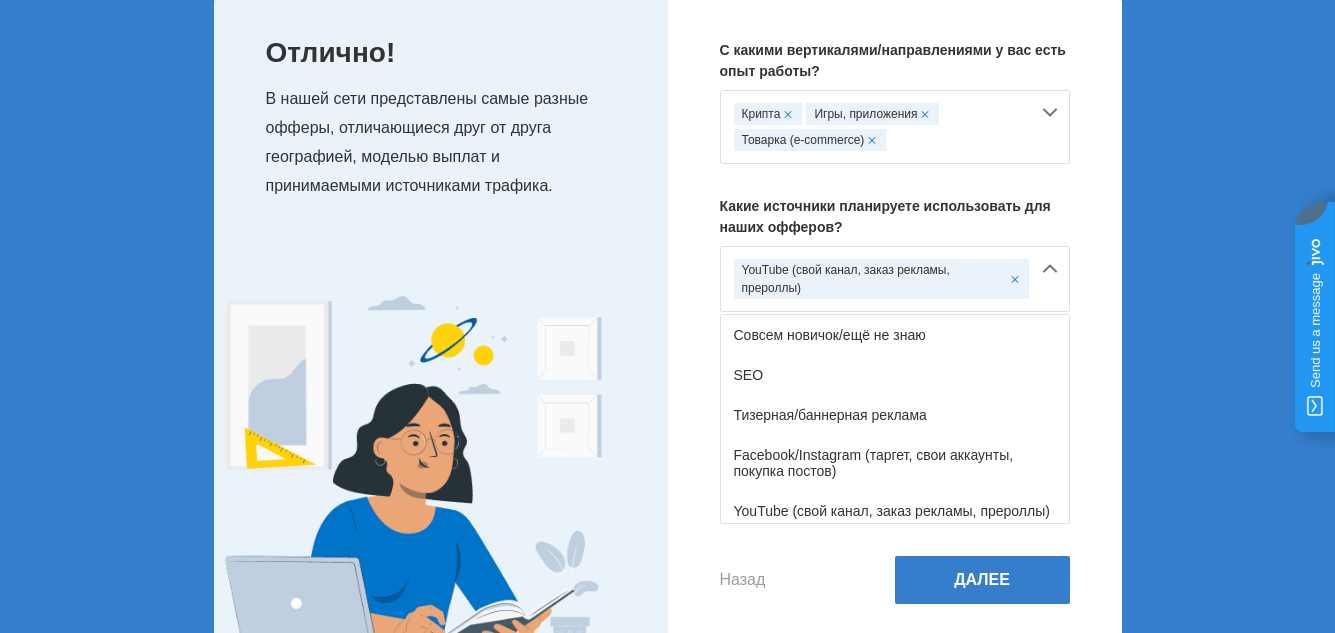 scroll, scrollTop: 138, scrollLeft: 0, axis: vertical 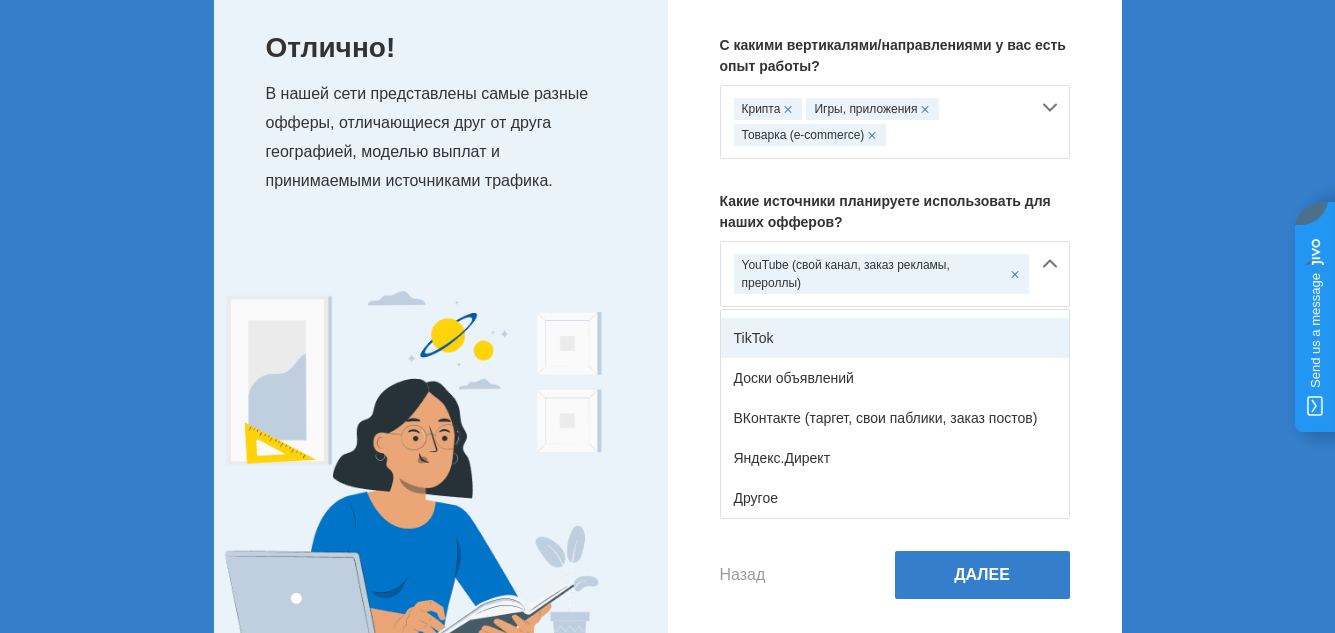 click on "TikTok" at bounding box center [895, 338] 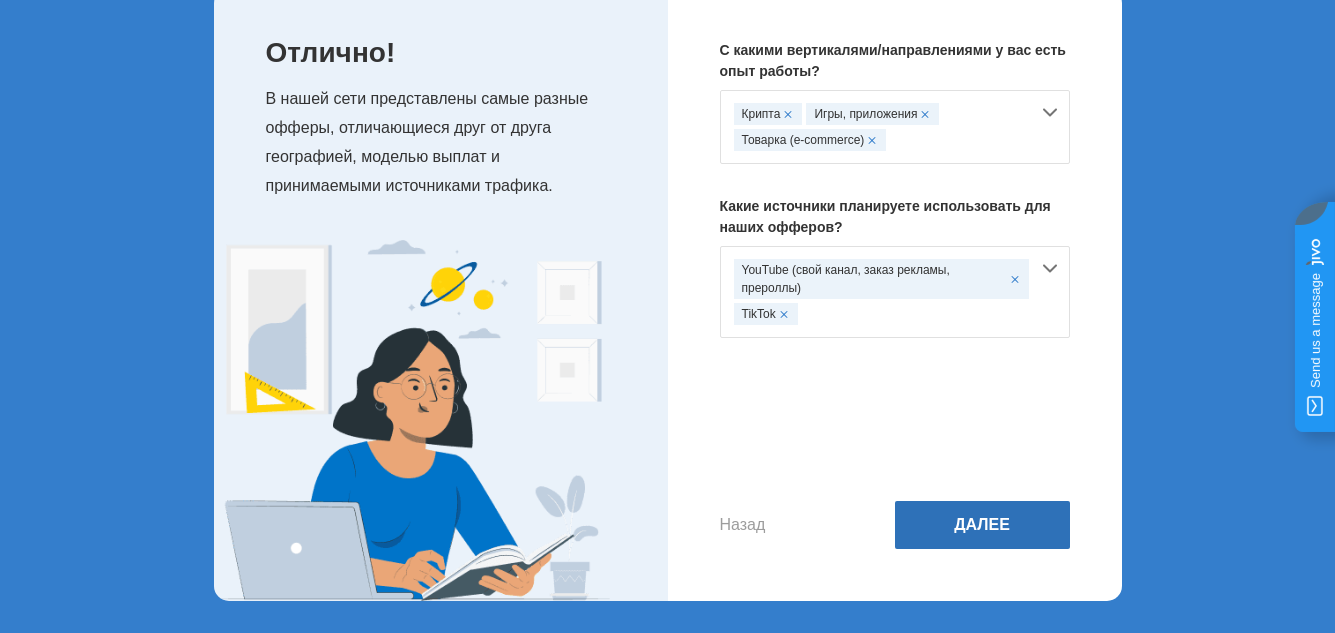 click on "Далее" at bounding box center [982, 525] 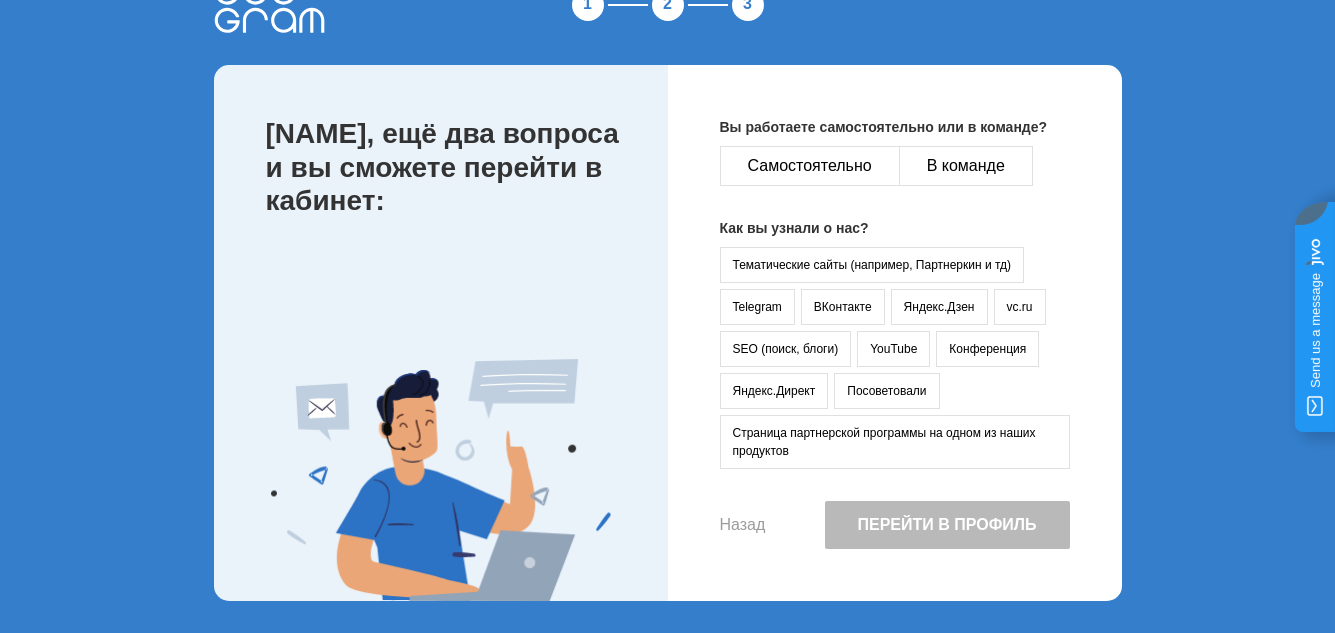 scroll, scrollTop: 56, scrollLeft: 0, axis: vertical 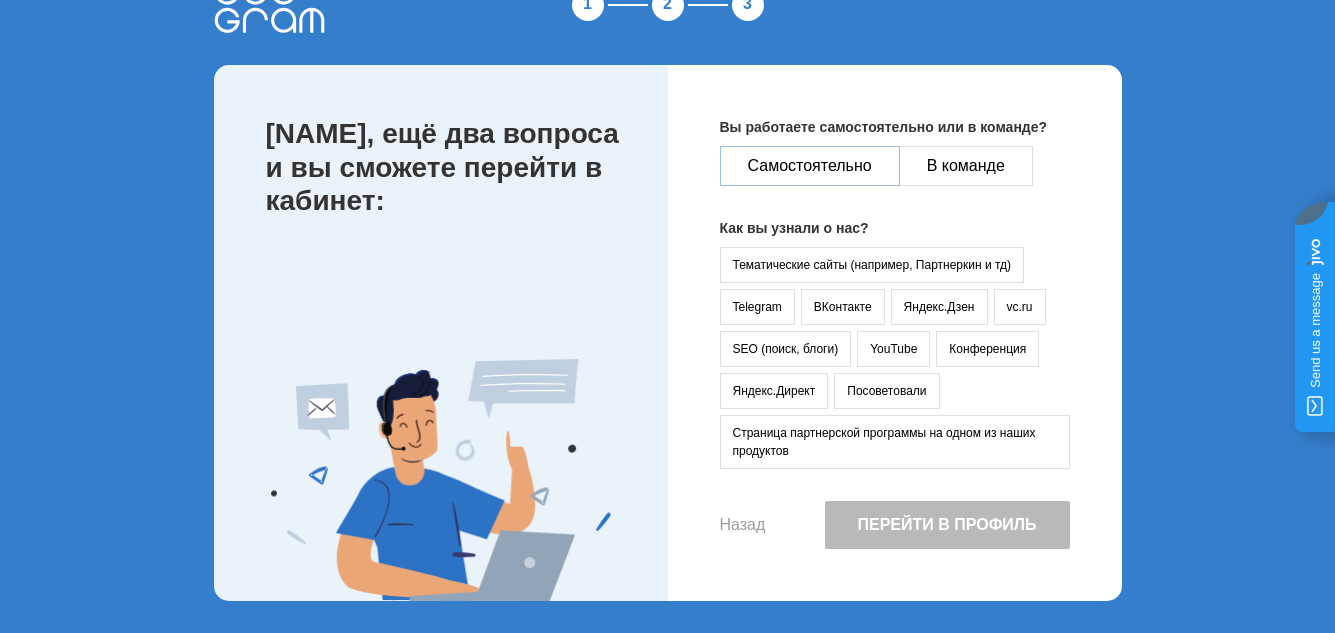 click on "Самостоятельно" at bounding box center [810, 166] 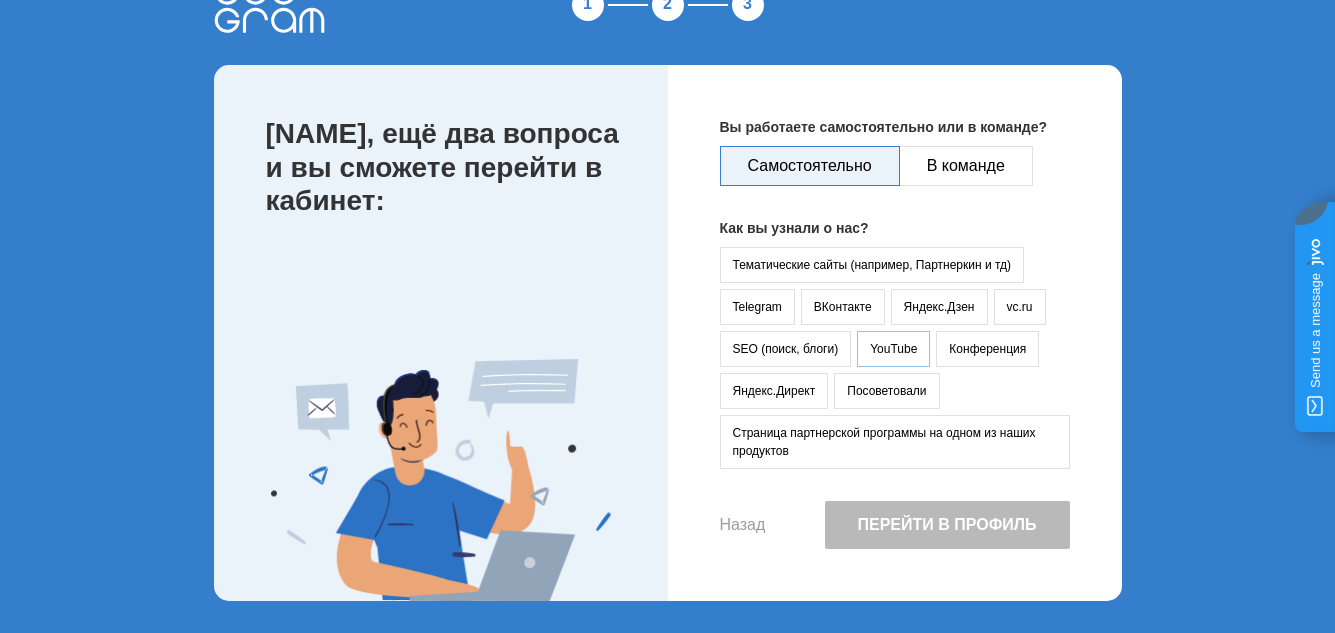 click on "YouTube" at bounding box center [893, 349] 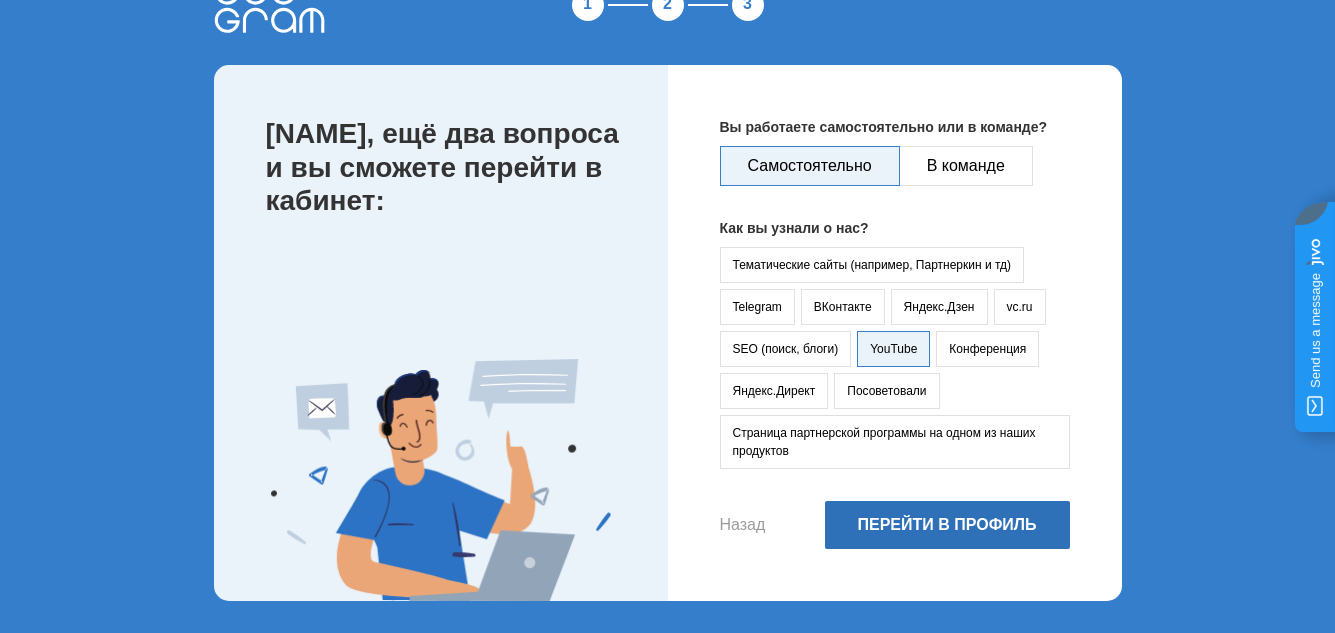 click on "Перейти в профиль" at bounding box center [947, 525] 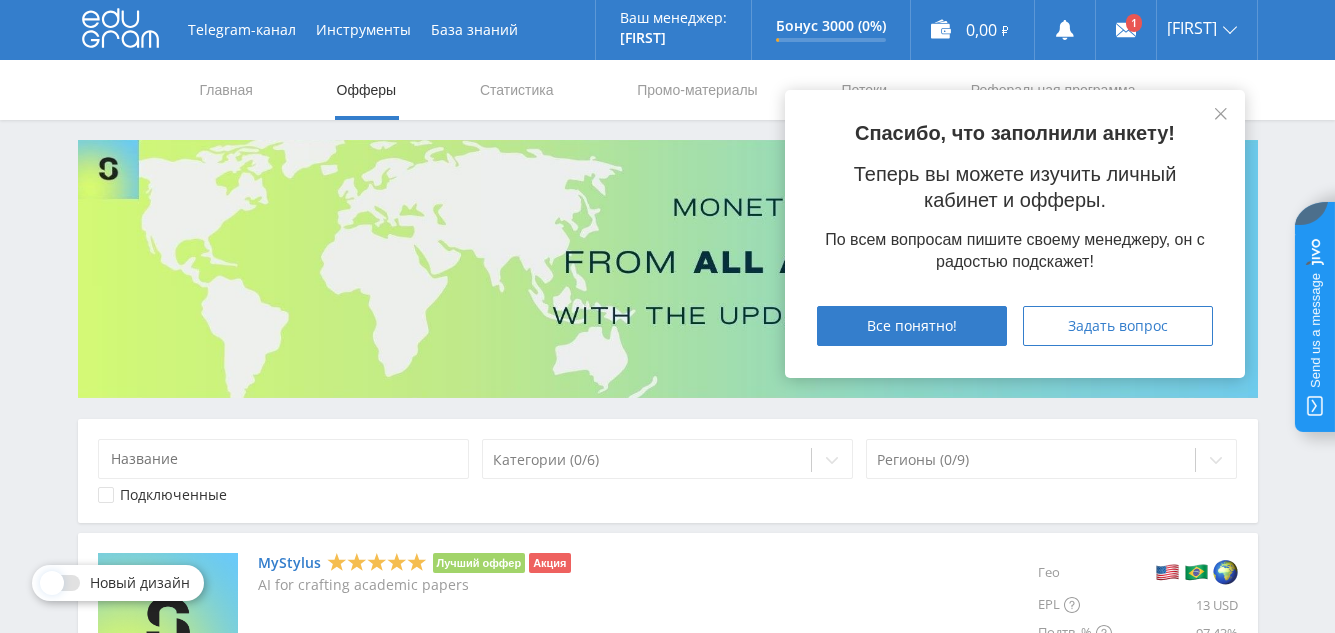 scroll, scrollTop: 0, scrollLeft: 0, axis: both 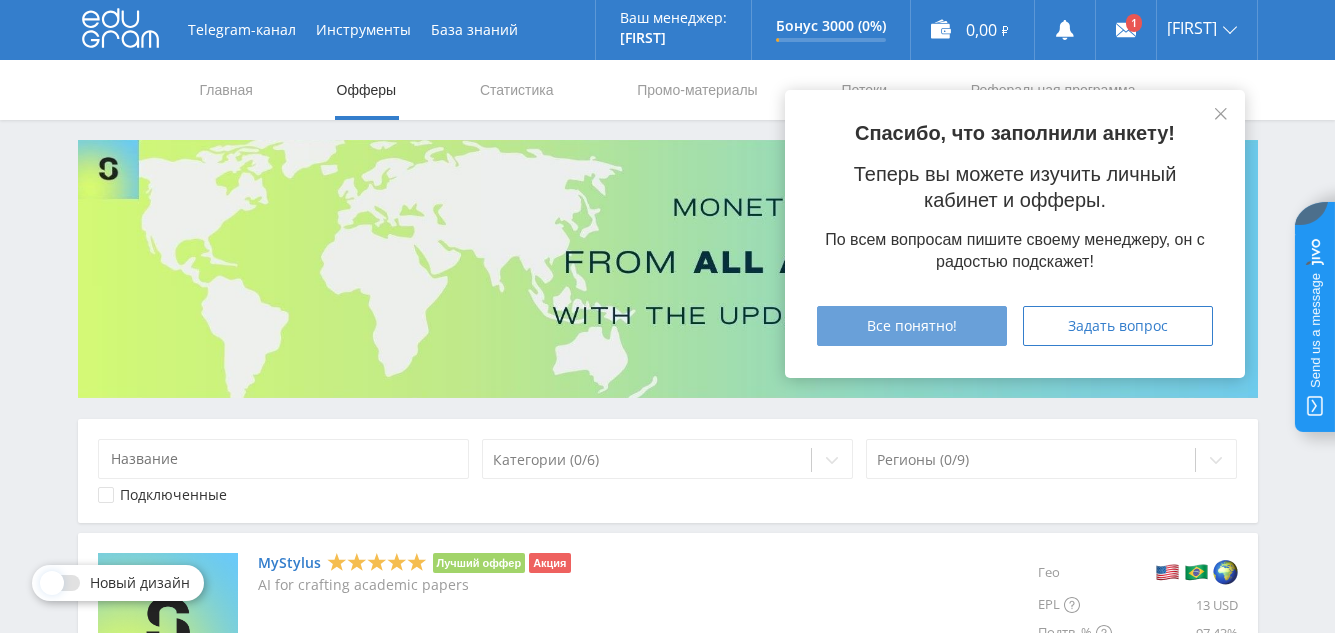 click on "Все понятно!" at bounding box center (912, 326) 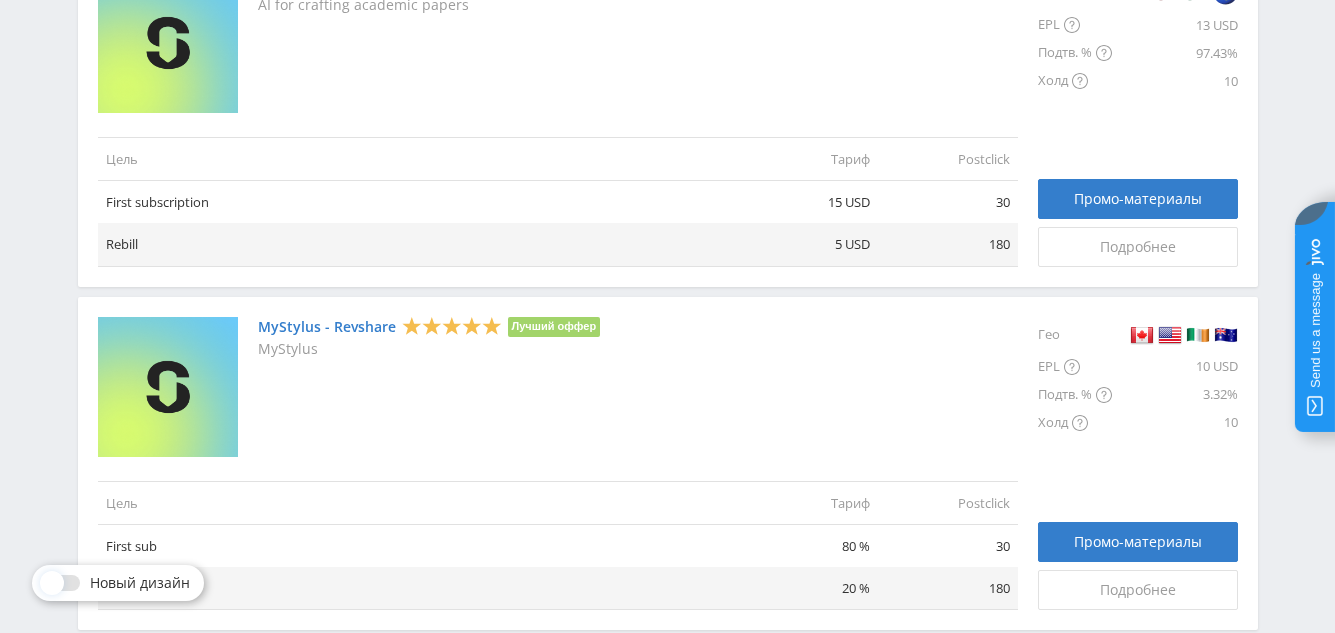 scroll, scrollTop: 600, scrollLeft: 0, axis: vertical 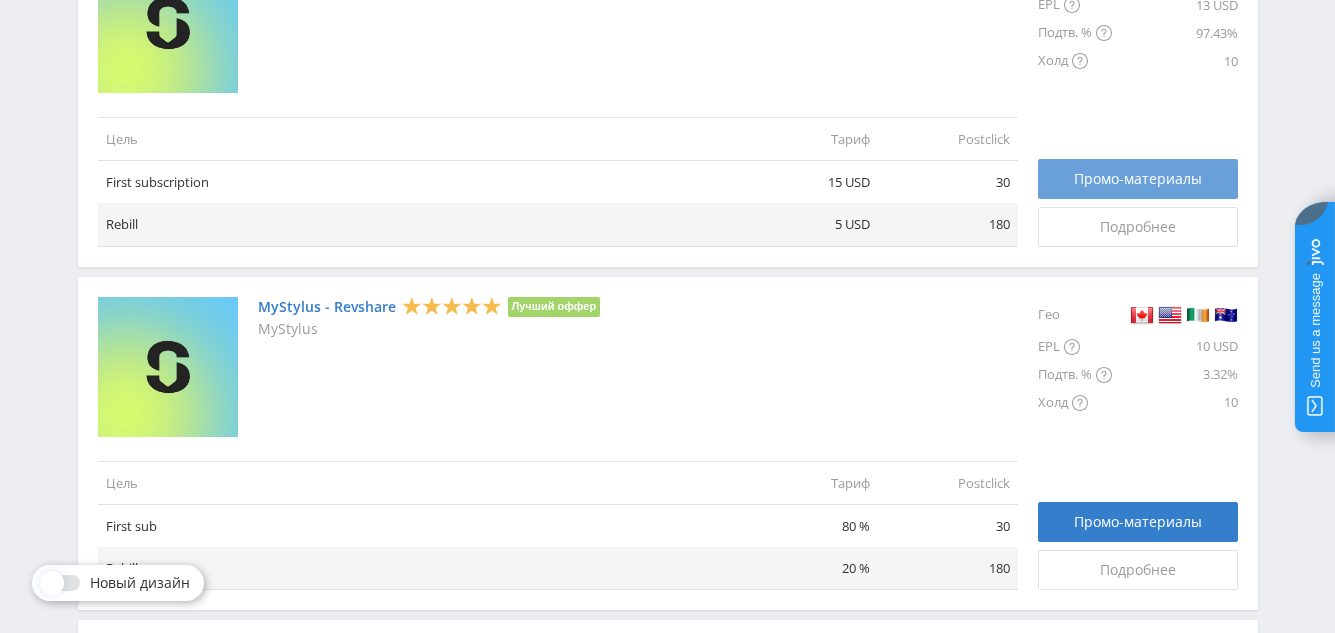 click on "Промо-материалы" at bounding box center (1138, 179) 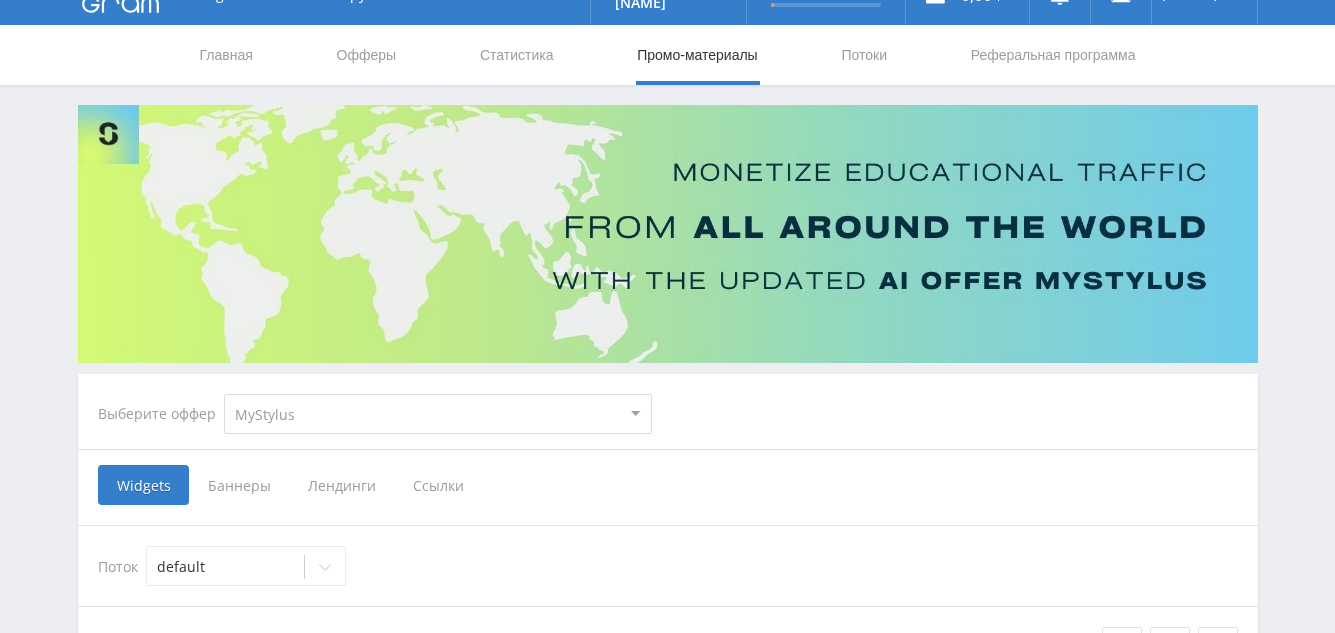 scroll, scrollTop: 0, scrollLeft: 0, axis: both 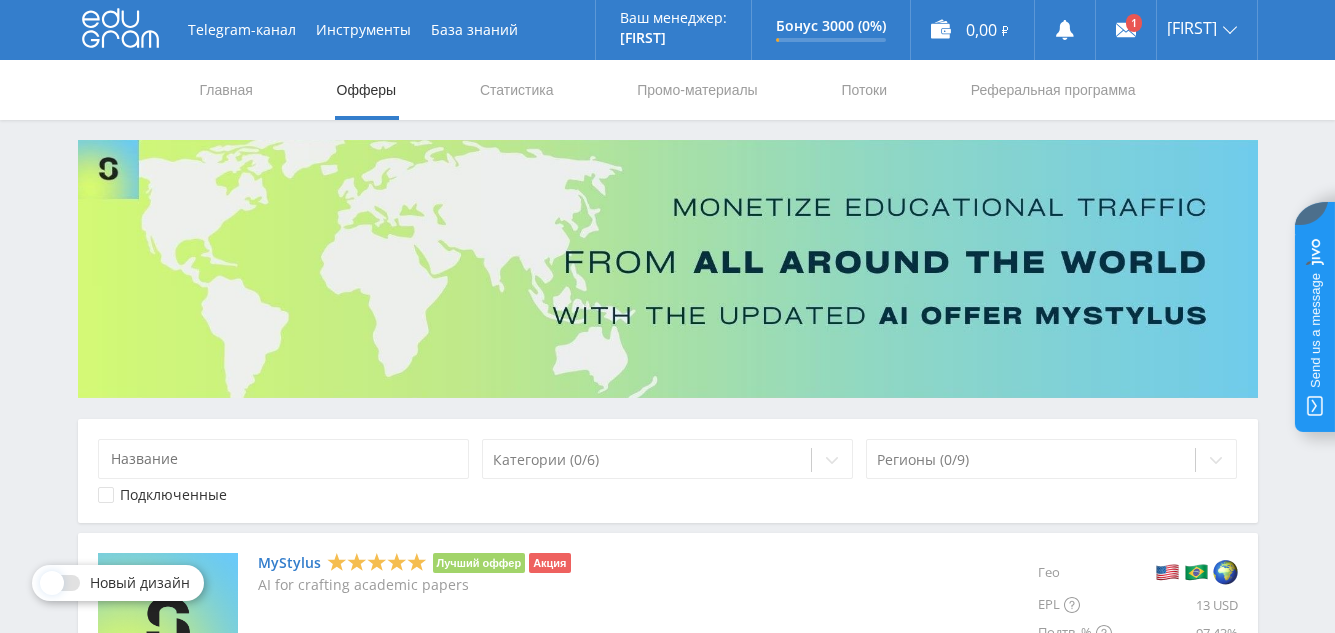 click on "Офферы" at bounding box center (367, 90) 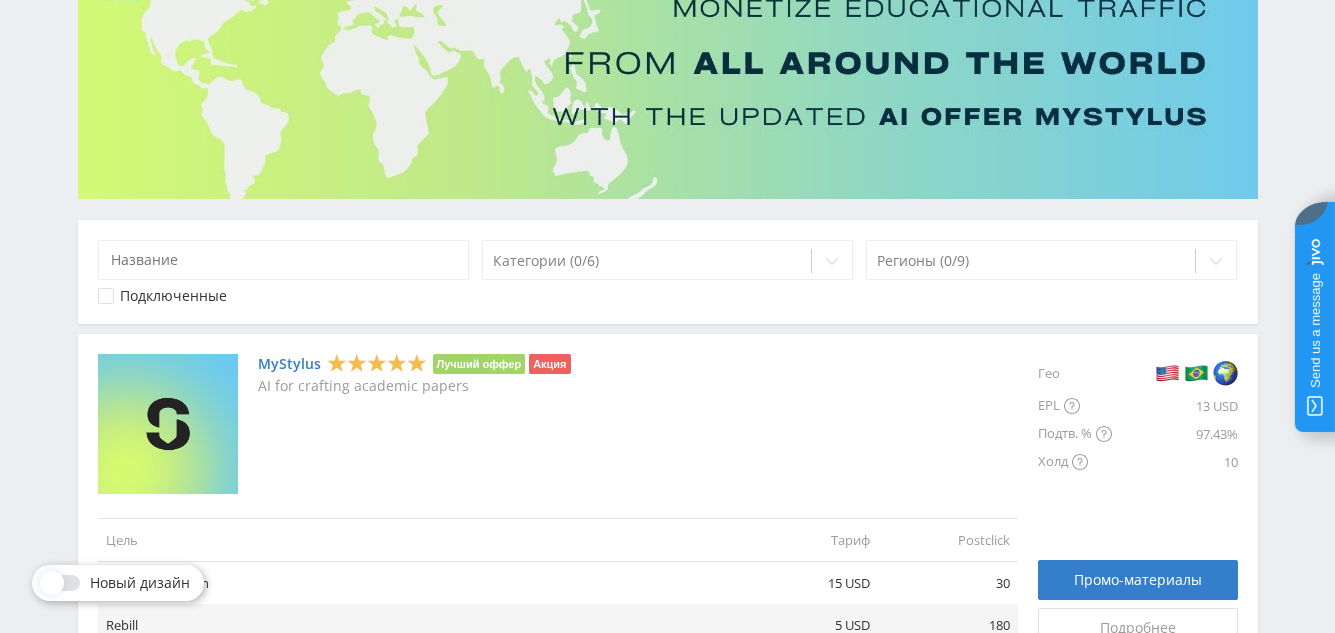 scroll, scrollTop: 200, scrollLeft: 0, axis: vertical 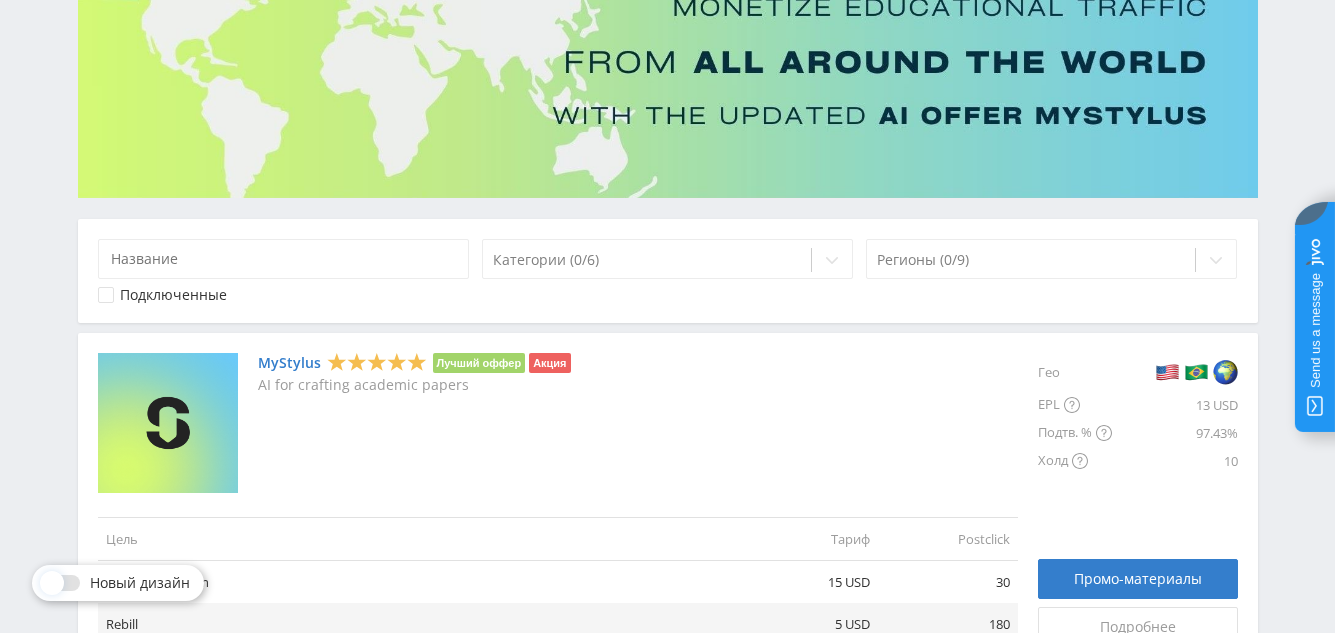 click on "MyStylus" at bounding box center [289, 363] 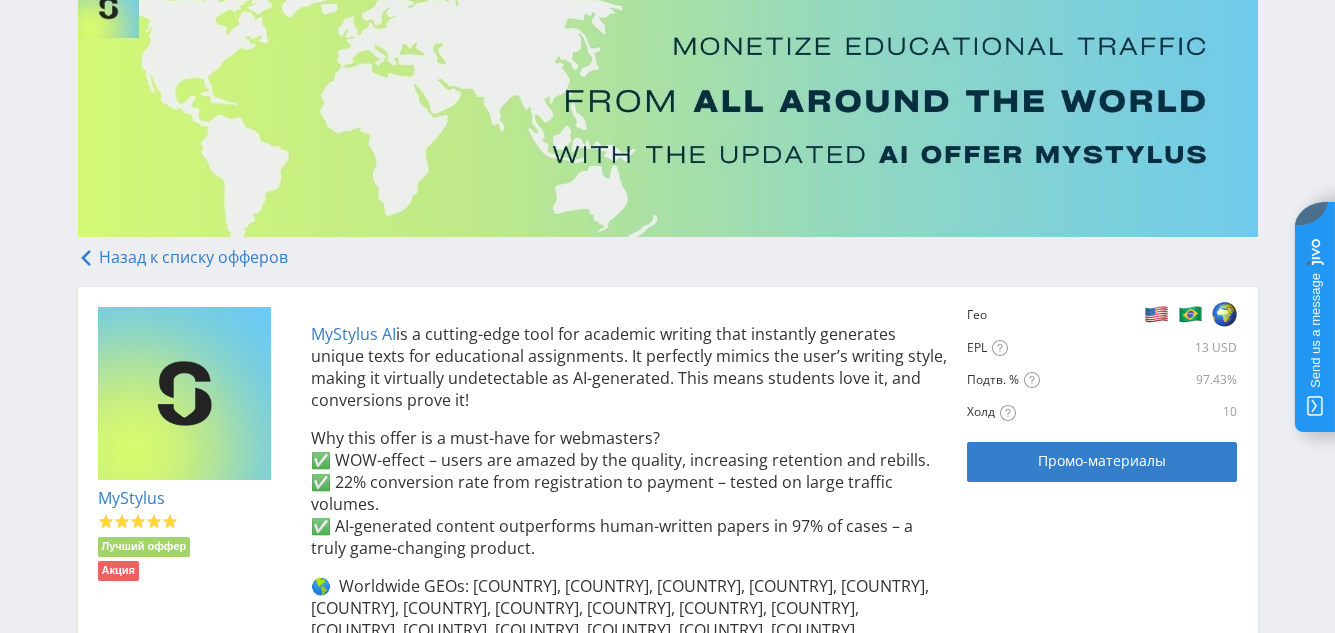 scroll, scrollTop: 300, scrollLeft: 0, axis: vertical 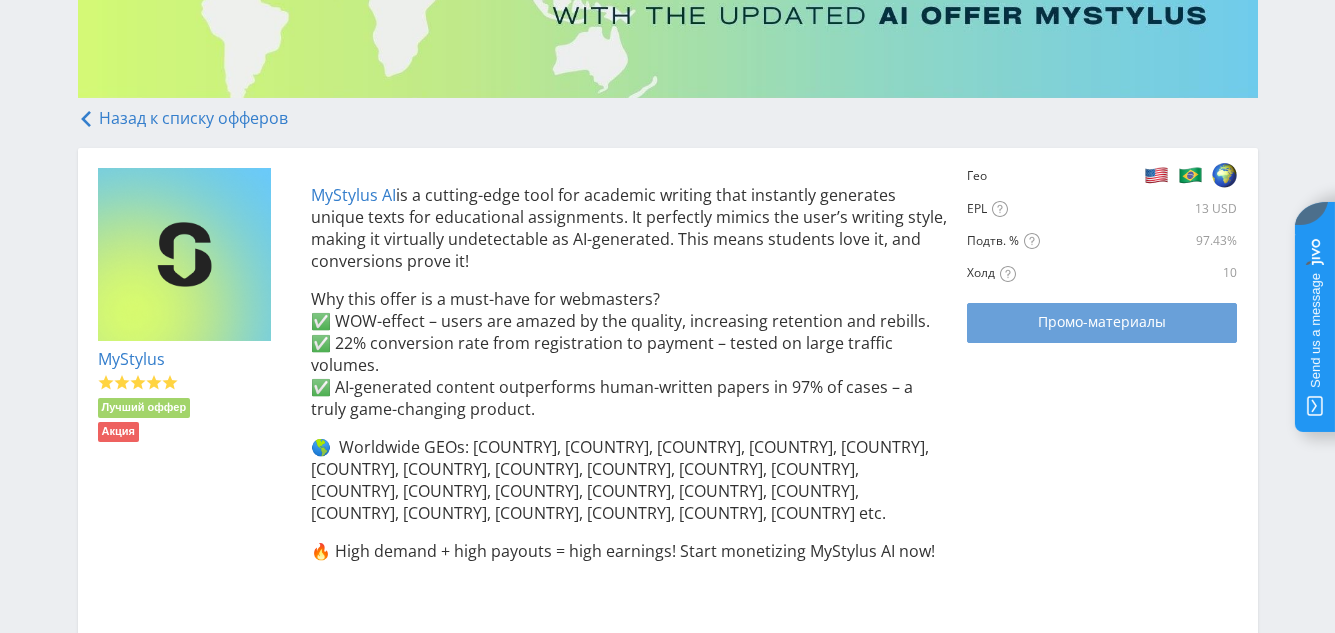 click on "Промо-материалы" at bounding box center [1102, 322] 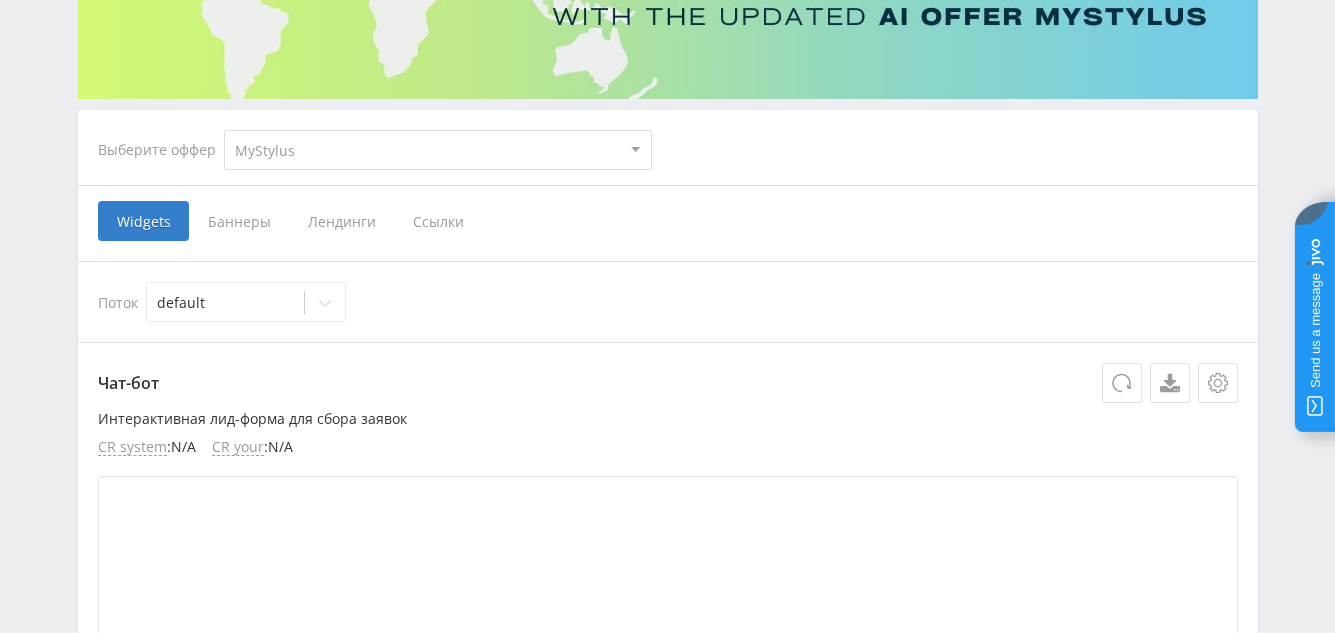 scroll, scrollTop: 300, scrollLeft: 0, axis: vertical 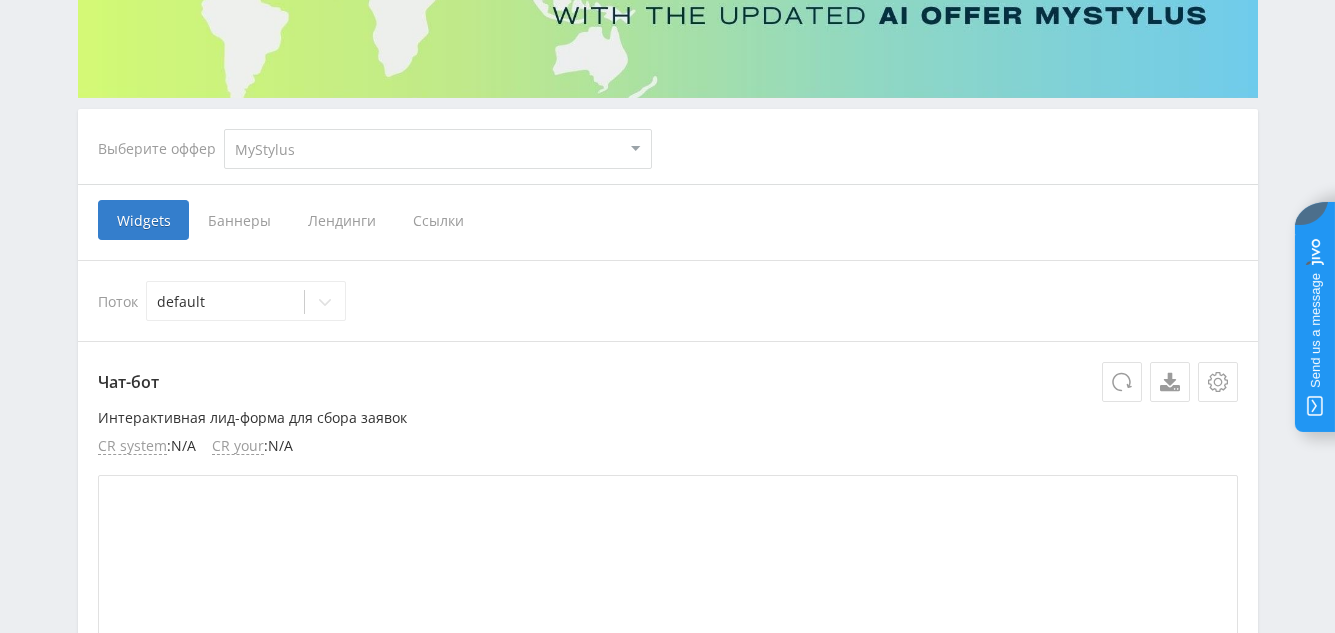 click on "Ссылки" at bounding box center [438, 220] 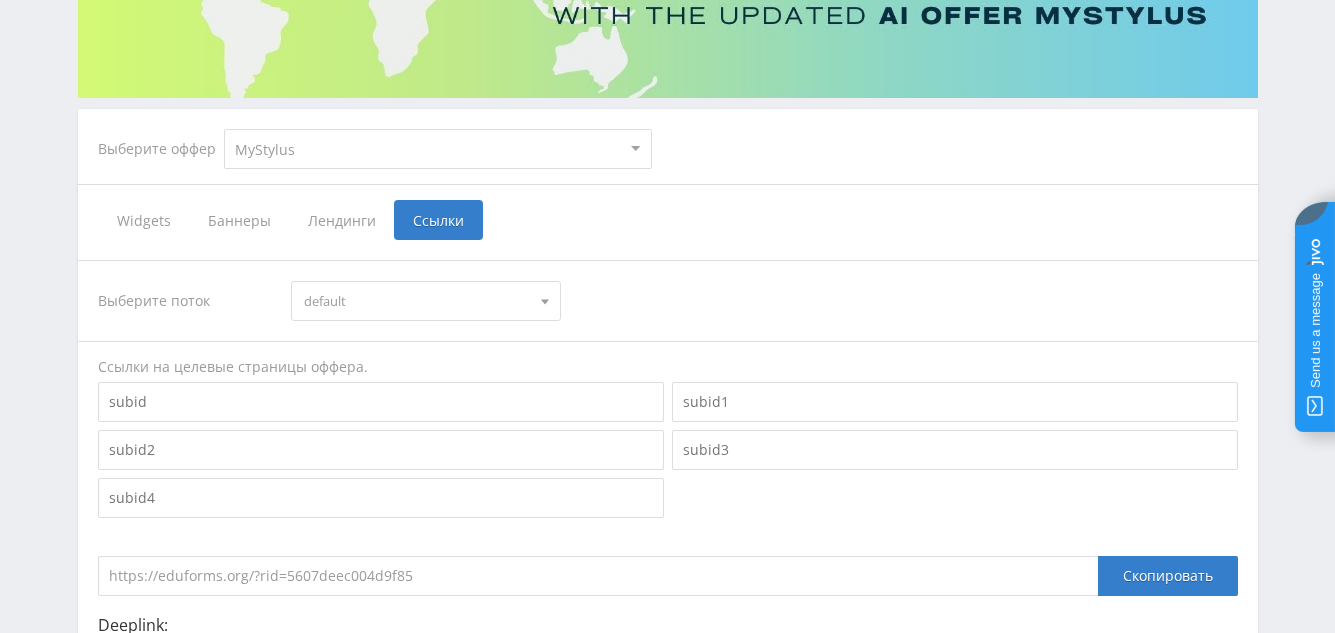 scroll, scrollTop: 500, scrollLeft: 0, axis: vertical 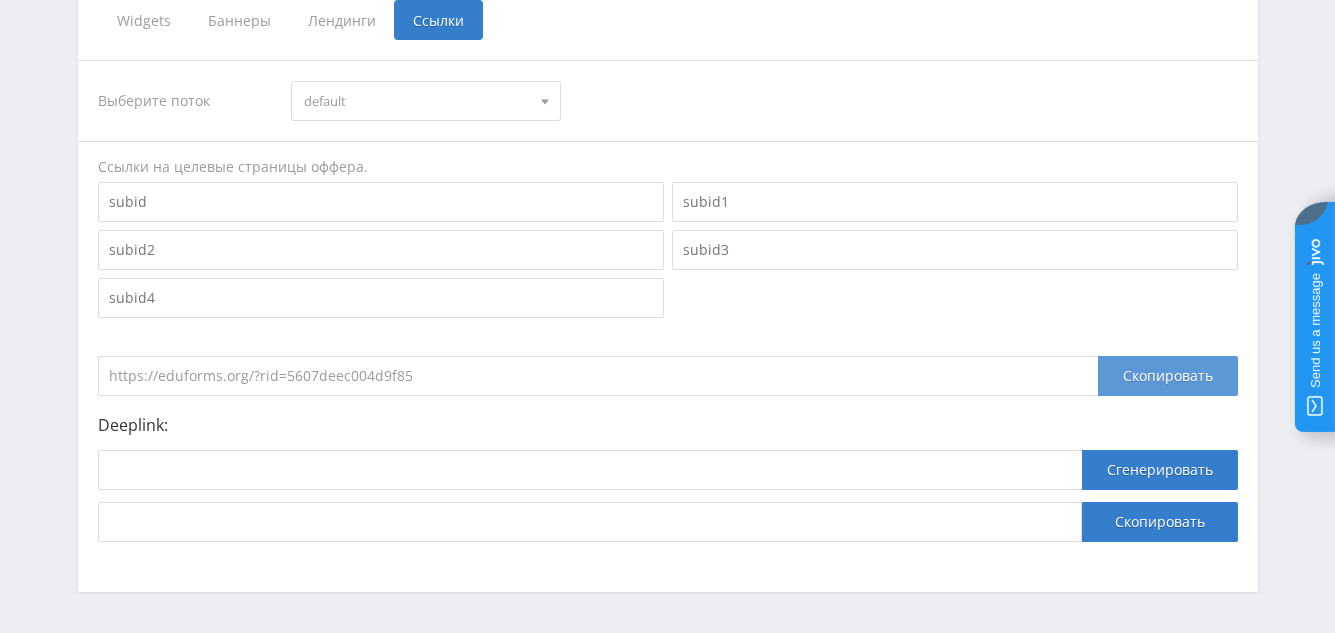 click on "Скопировать" at bounding box center [1168, 376] 